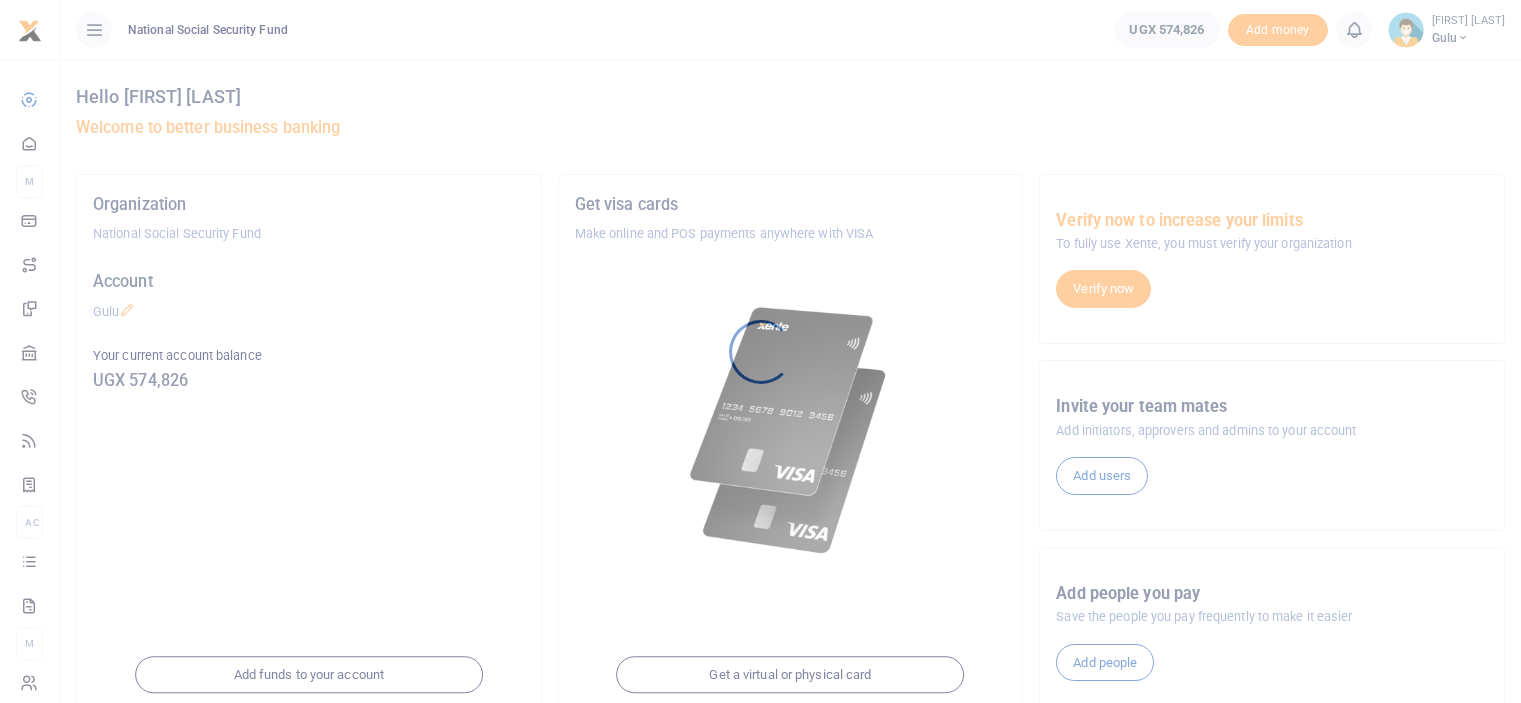 scroll, scrollTop: 0, scrollLeft: 0, axis: both 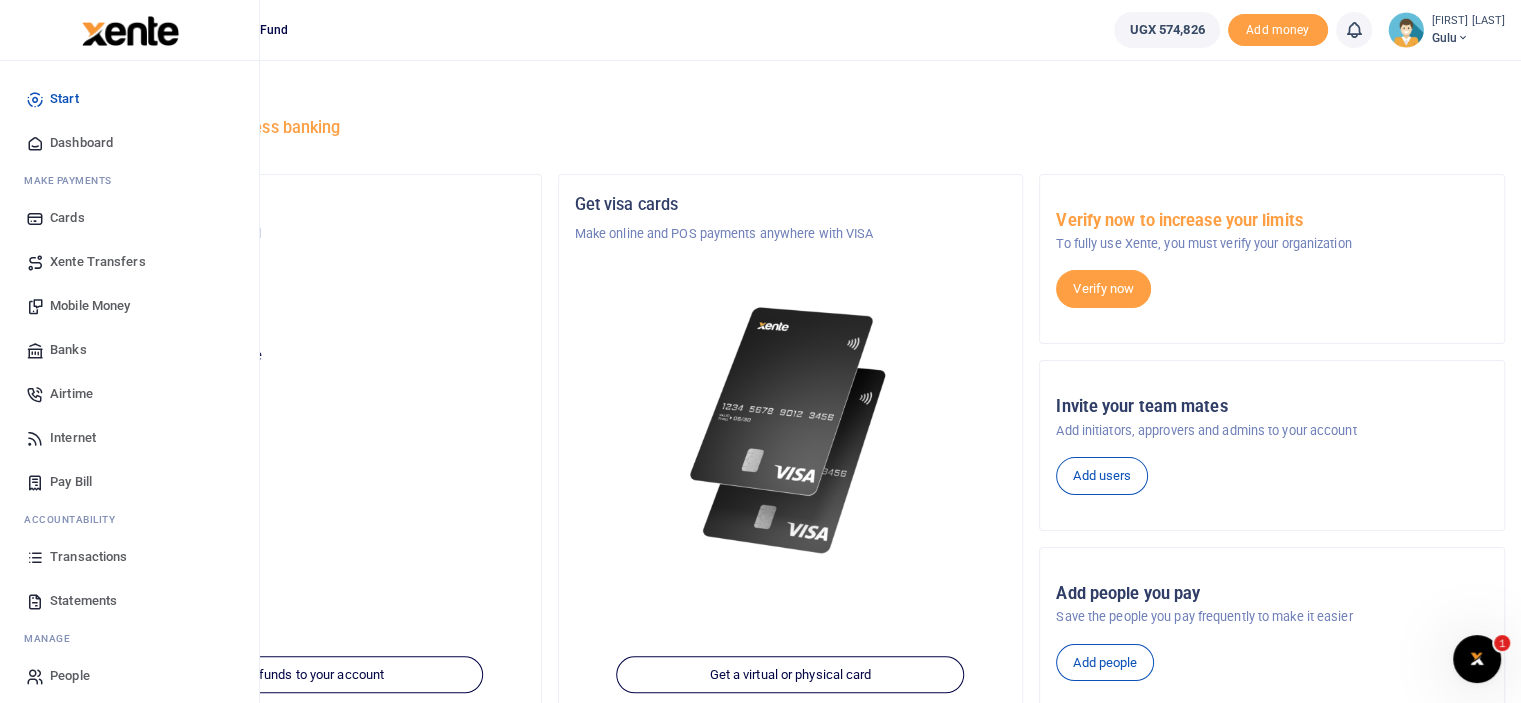 click on "Transactions" at bounding box center (88, 557) 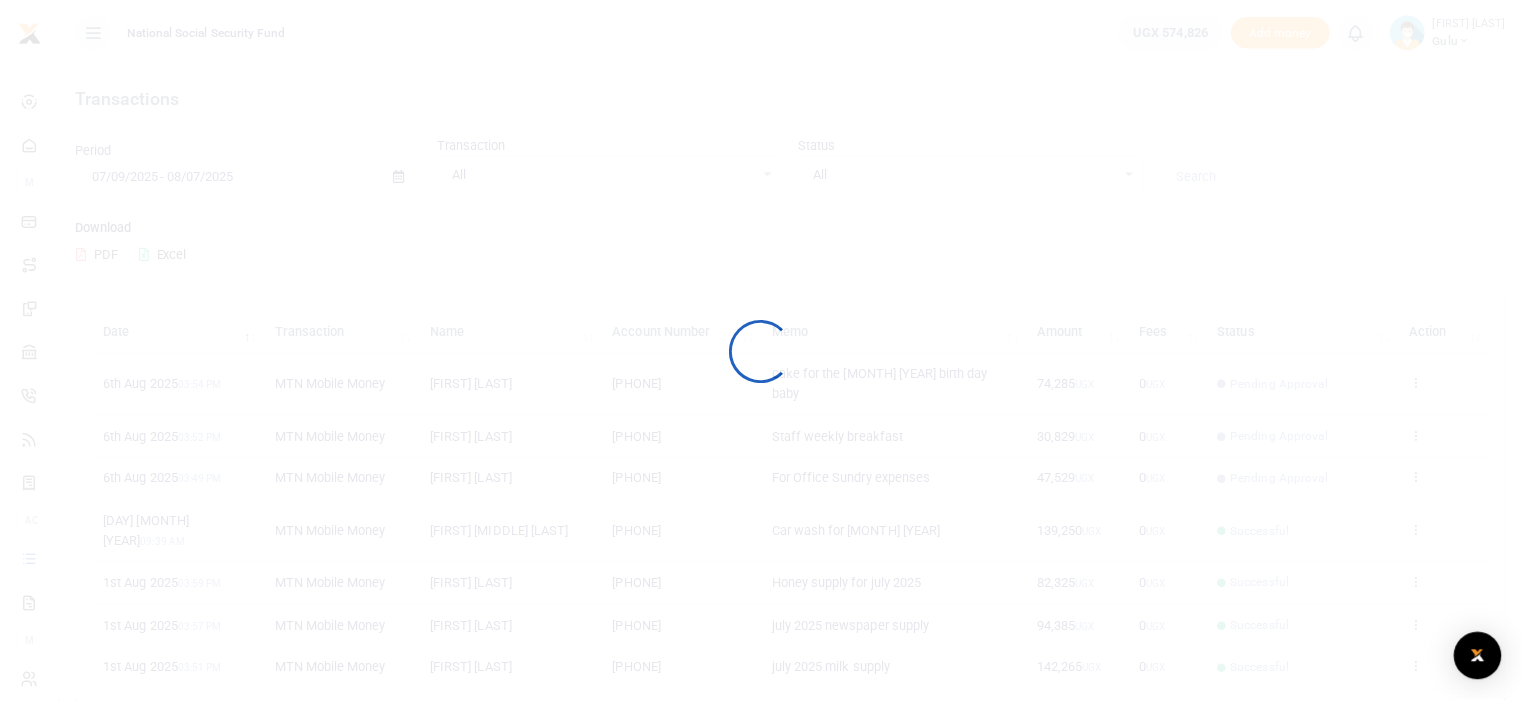 scroll, scrollTop: 0, scrollLeft: 0, axis: both 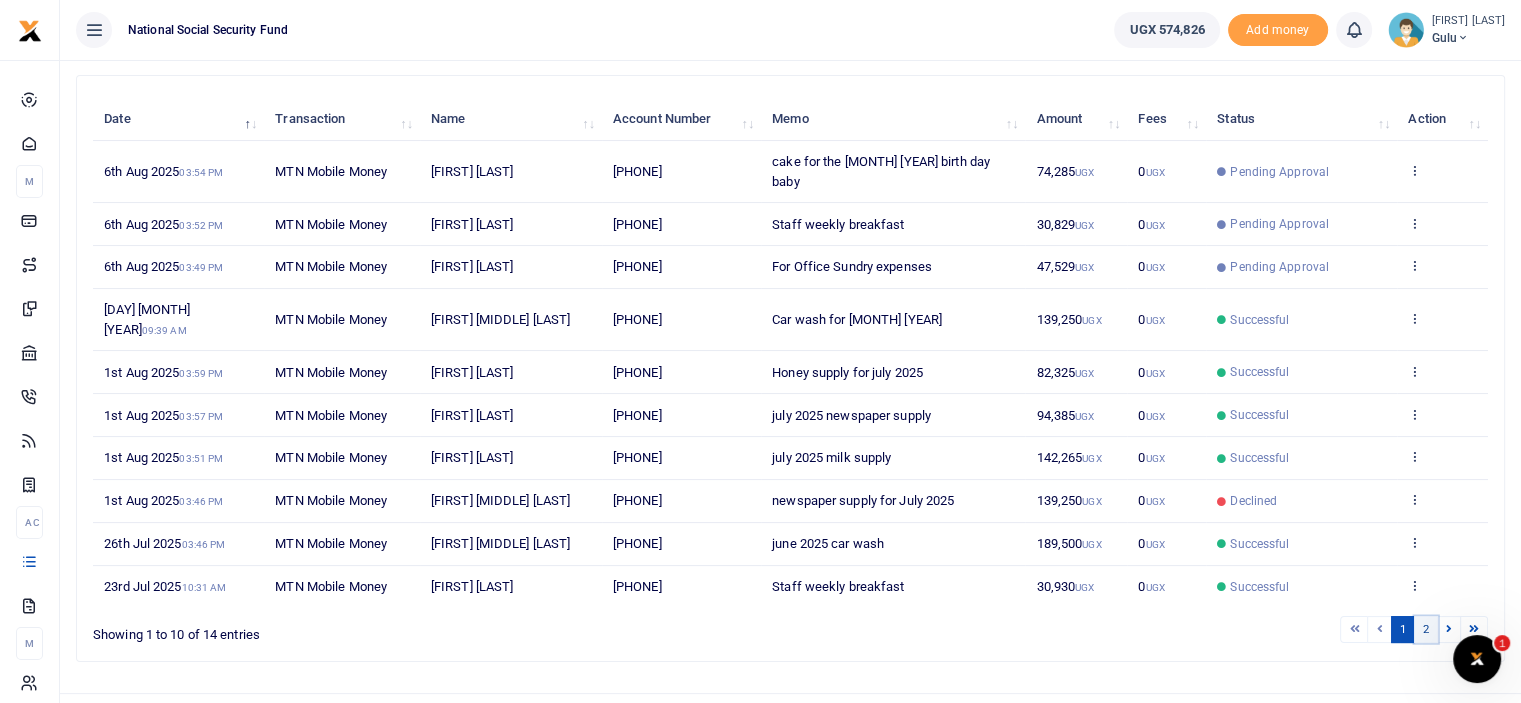 click on "2" at bounding box center [1426, 629] 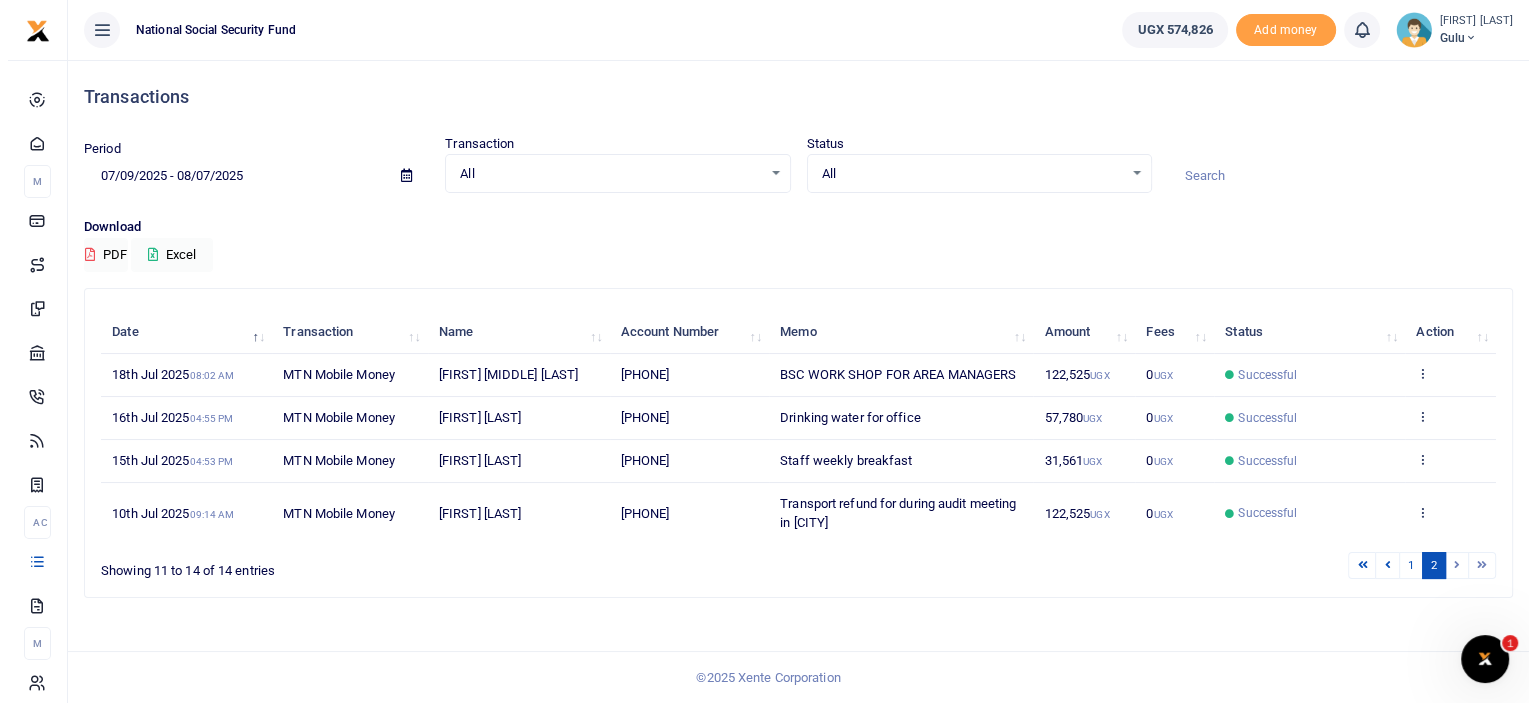 scroll, scrollTop: 0, scrollLeft: 0, axis: both 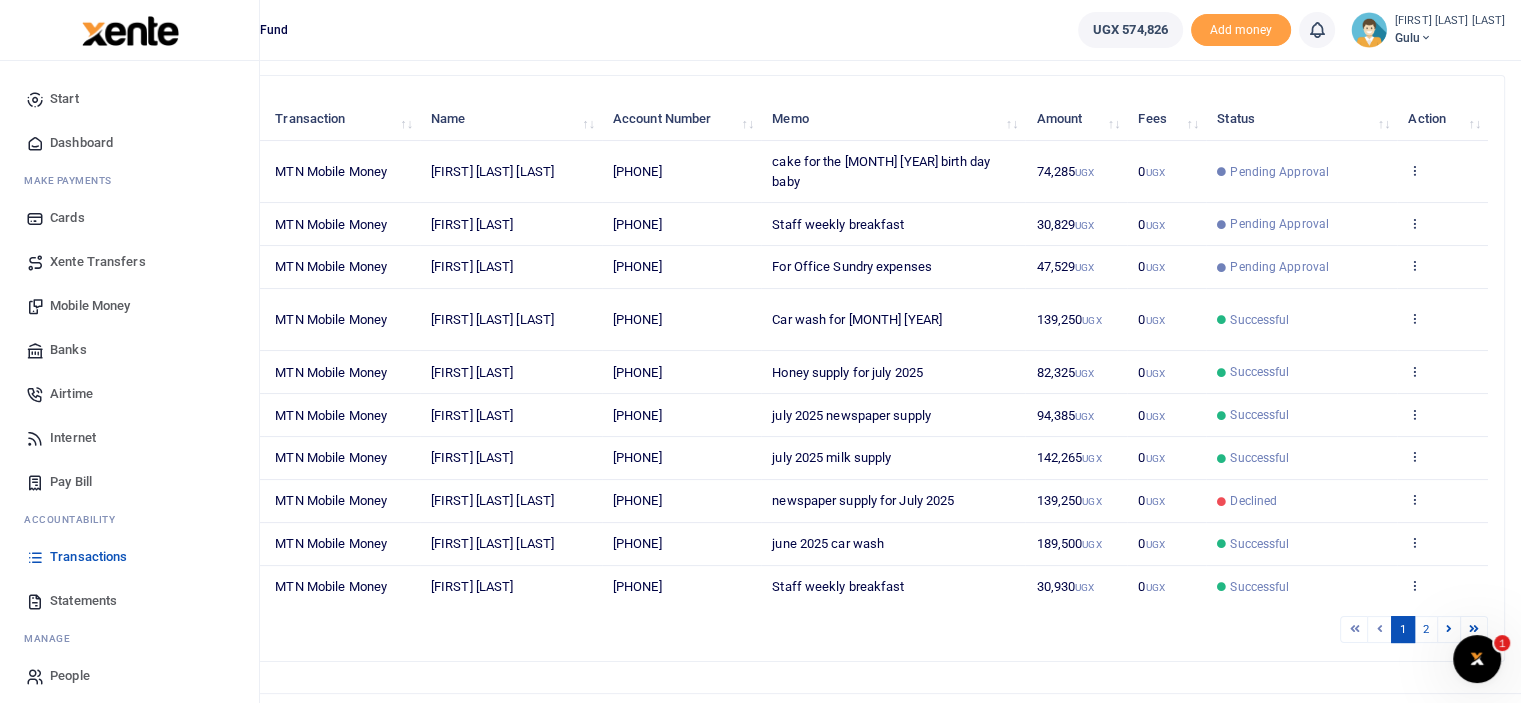 click on "Statements" at bounding box center [83, 601] 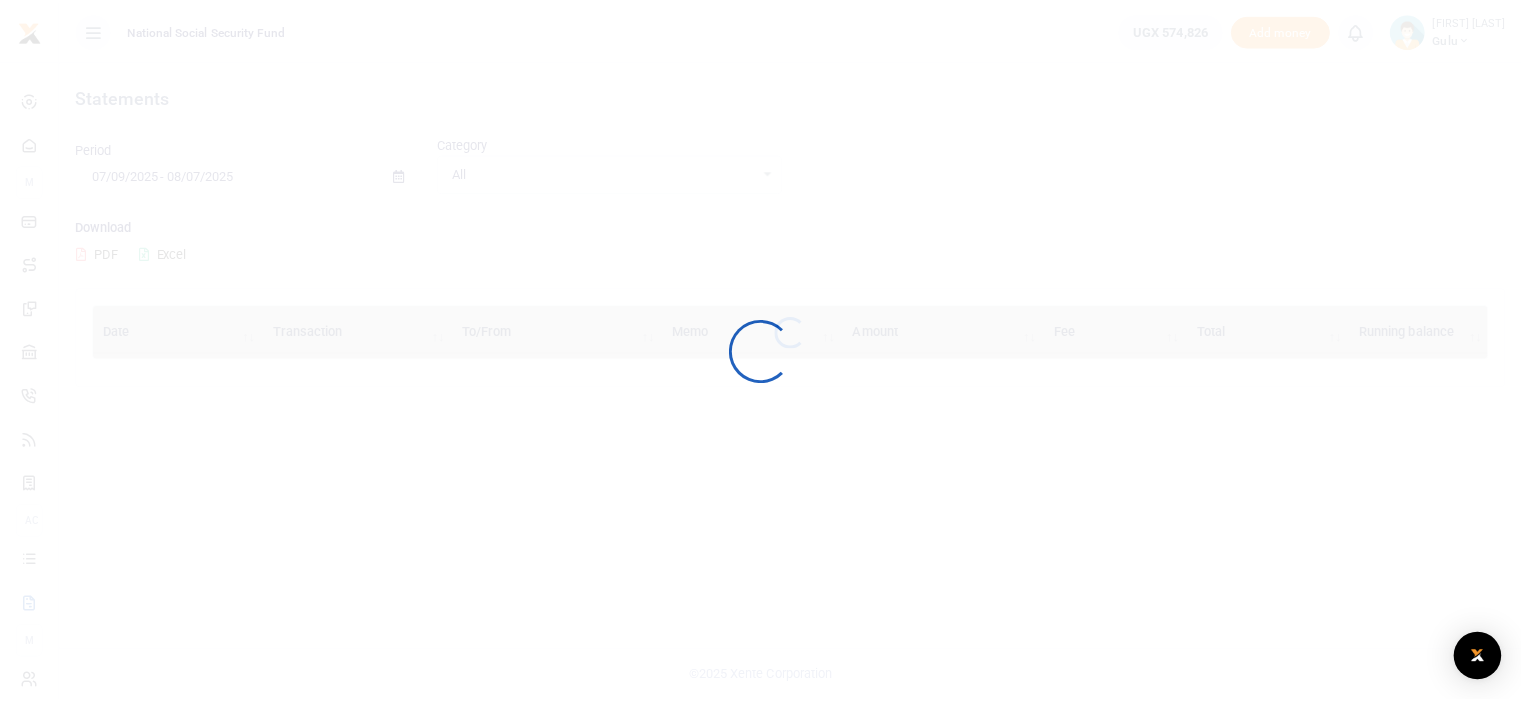 scroll, scrollTop: 0, scrollLeft: 0, axis: both 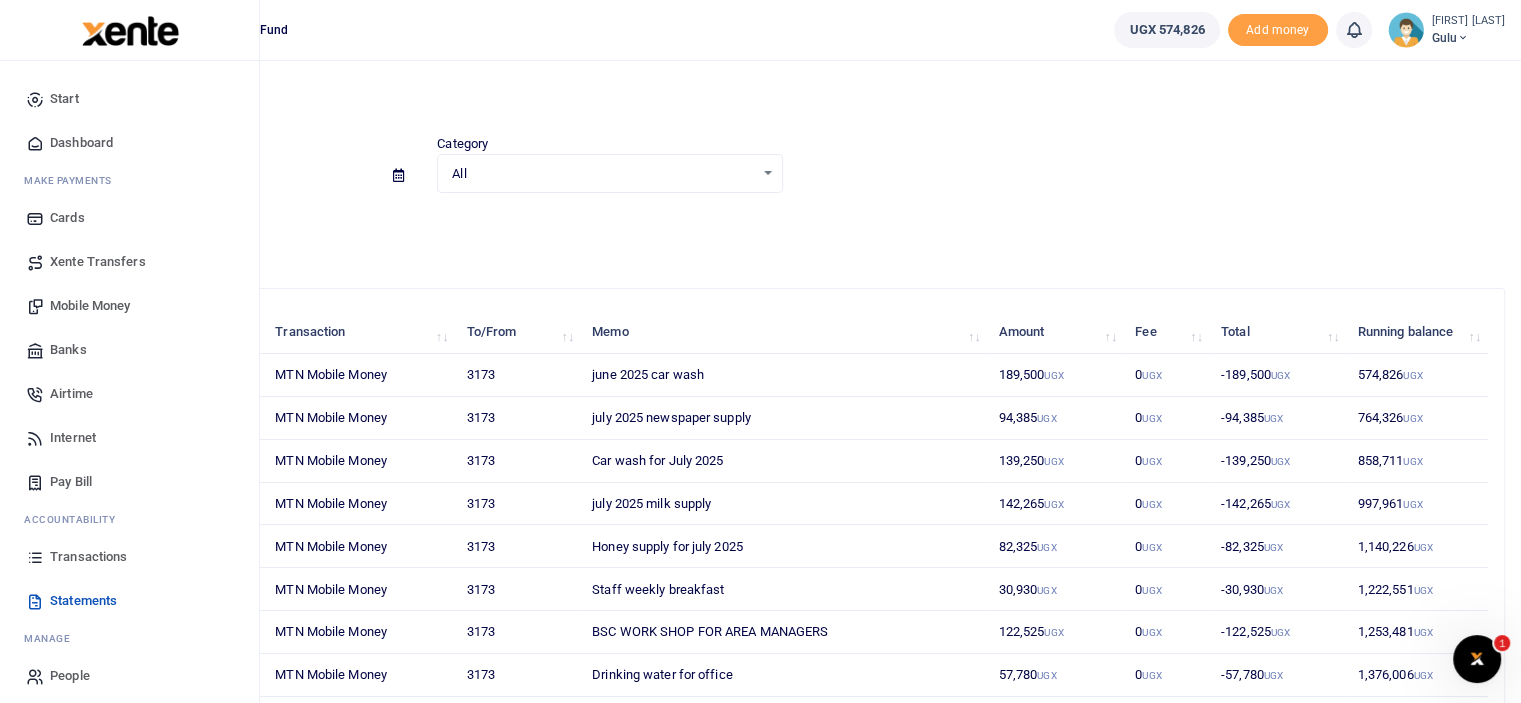 click on "Mobile Money" at bounding box center [90, 306] 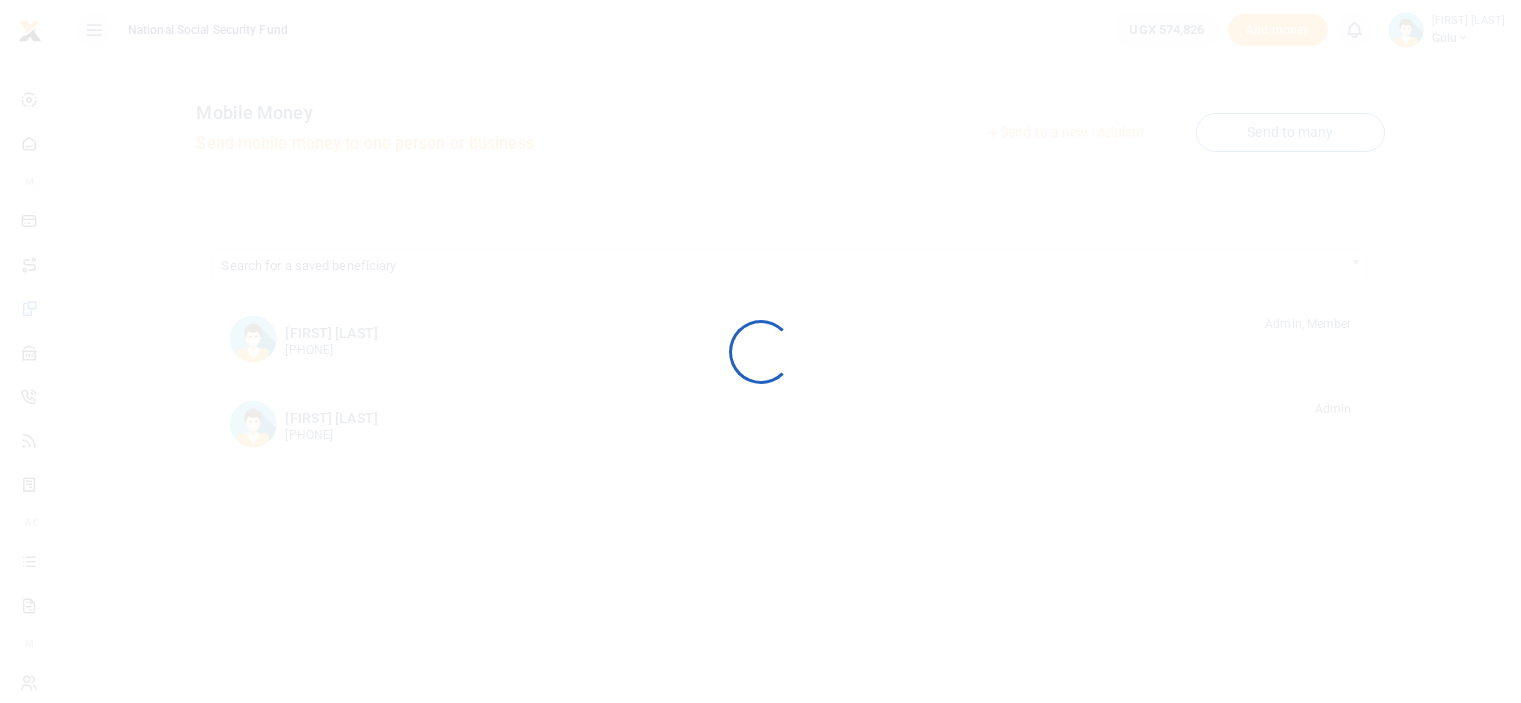 scroll, scrollTop: 0, scrollLeft: 0, axis: both 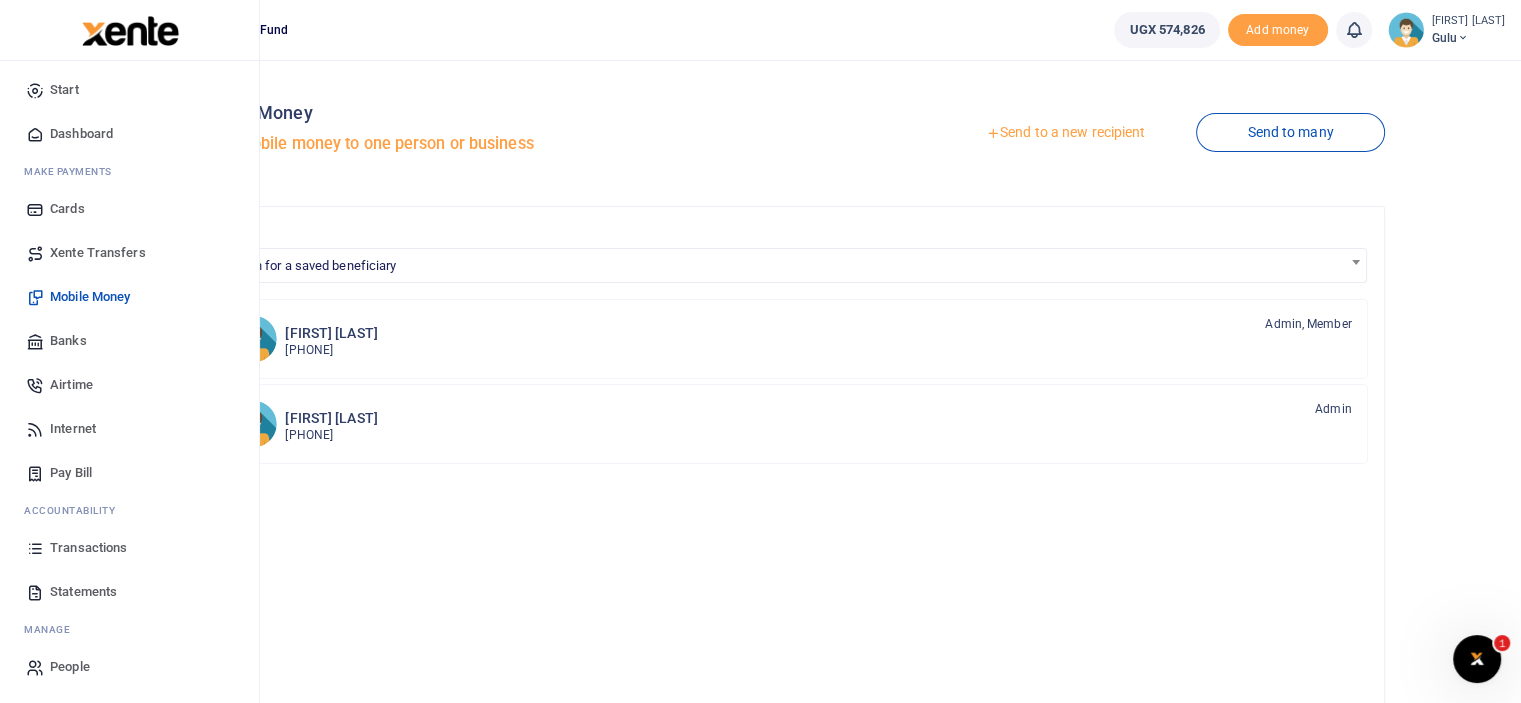 click on "Transactions" at bounding box center [88, 548] 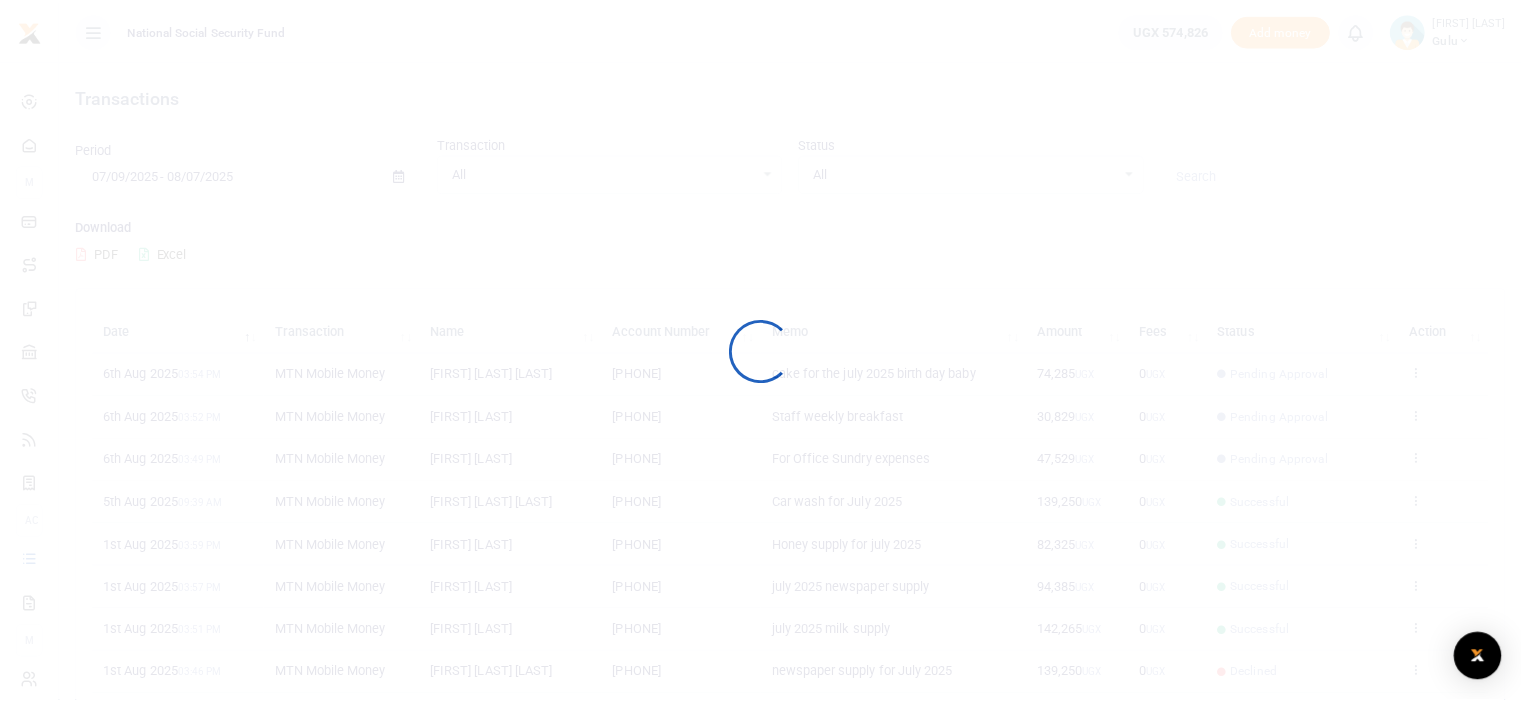 scroll, scrollTop: 0, scrollLeft: 0, axis: both 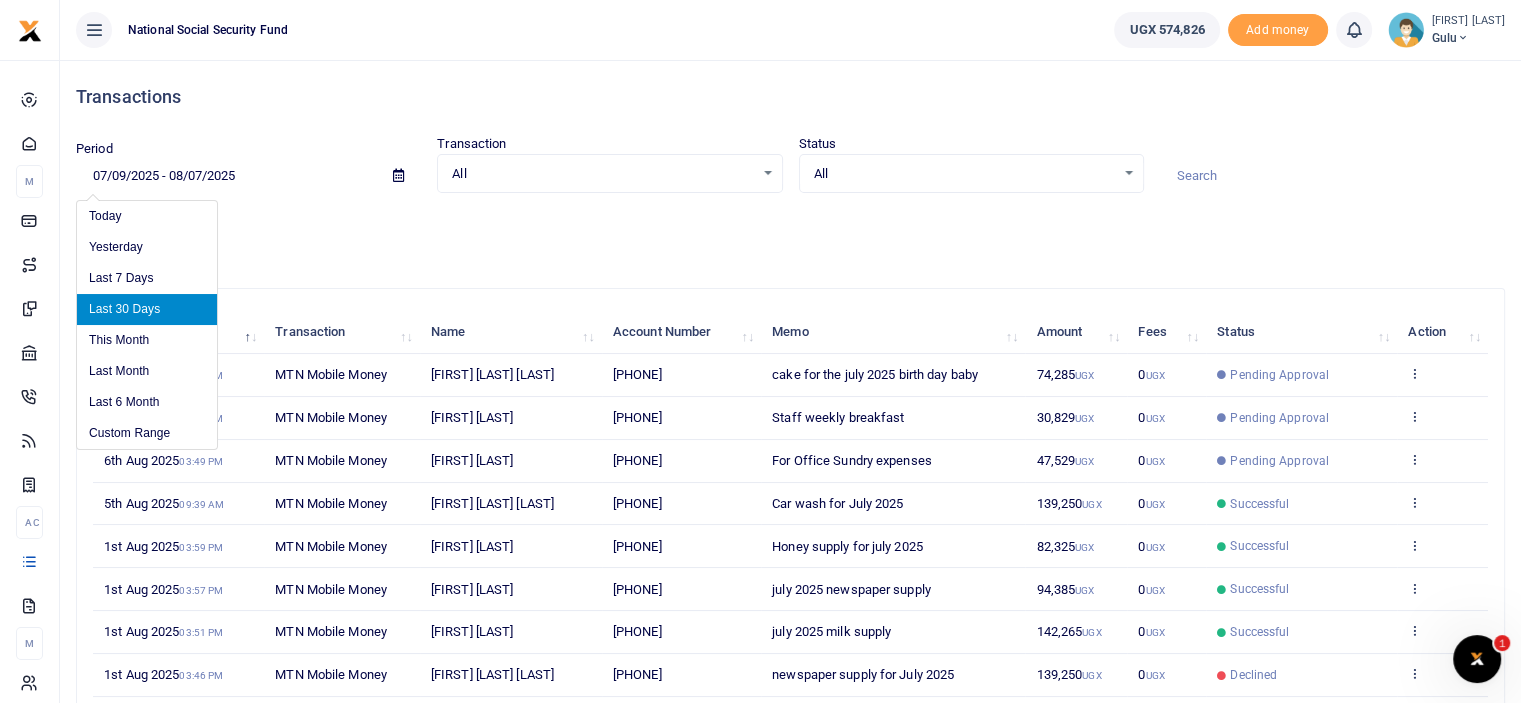 click on "07/09/2025 - 08/07/2025" at bounding box center (226, 176) 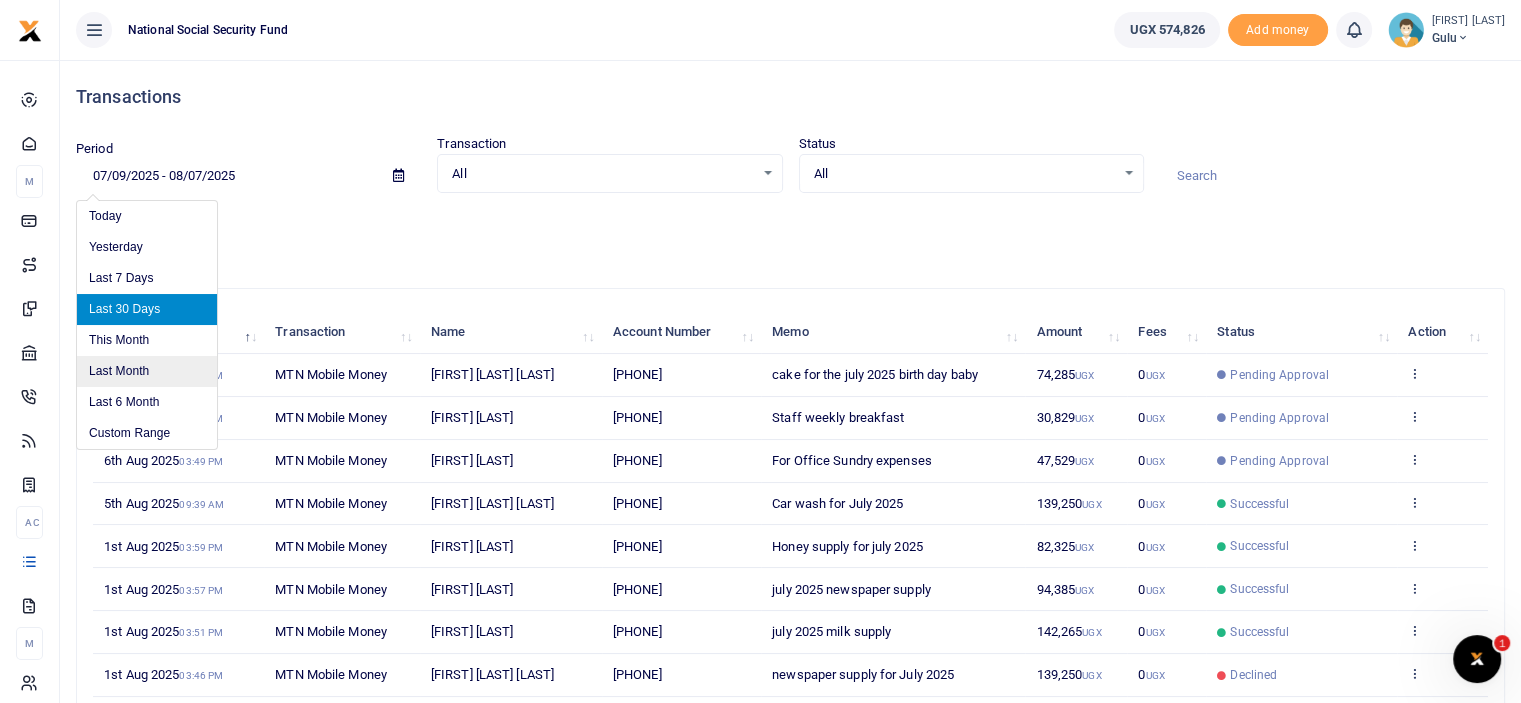 click on "Last Month" at bounding box center [147, 371] 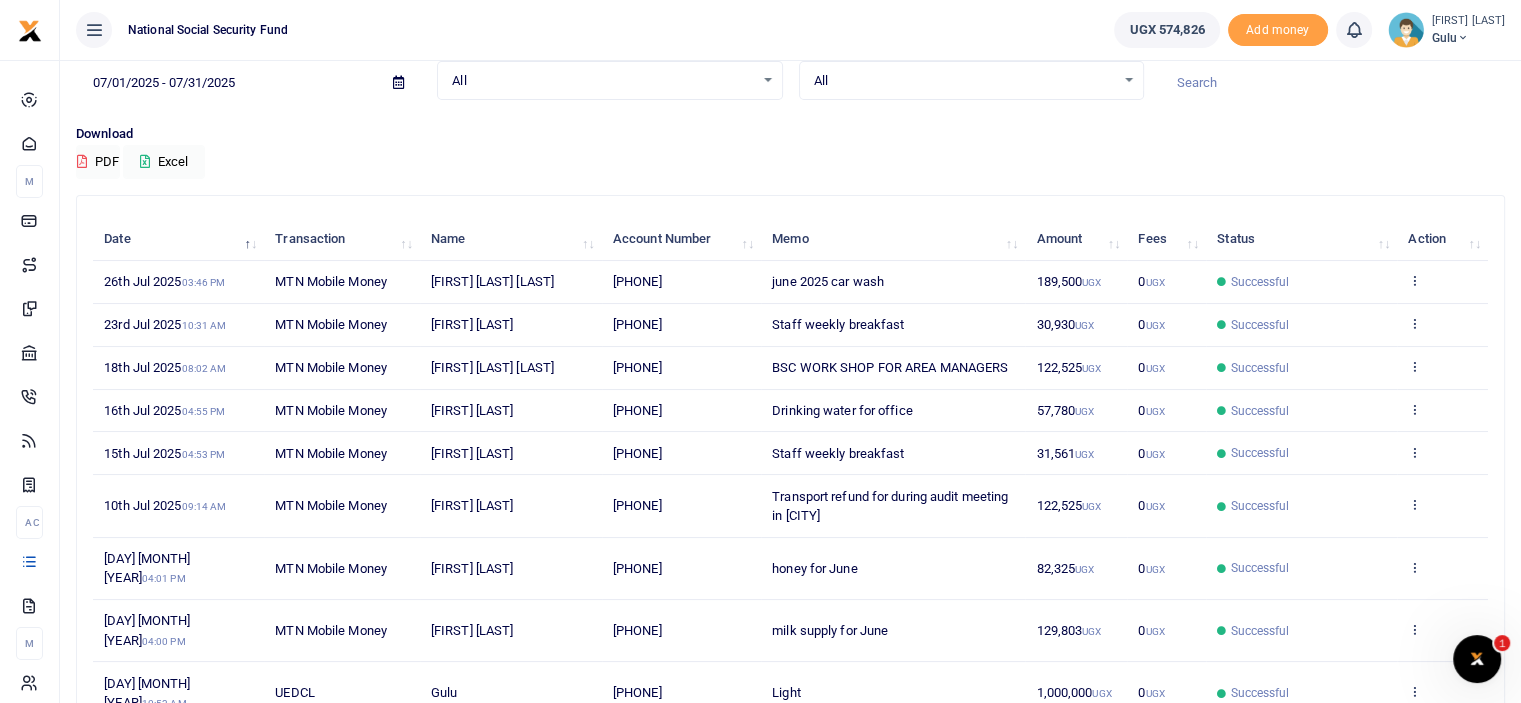 scroll, scrollTop: 0, scrollLeft: 0, axis: both 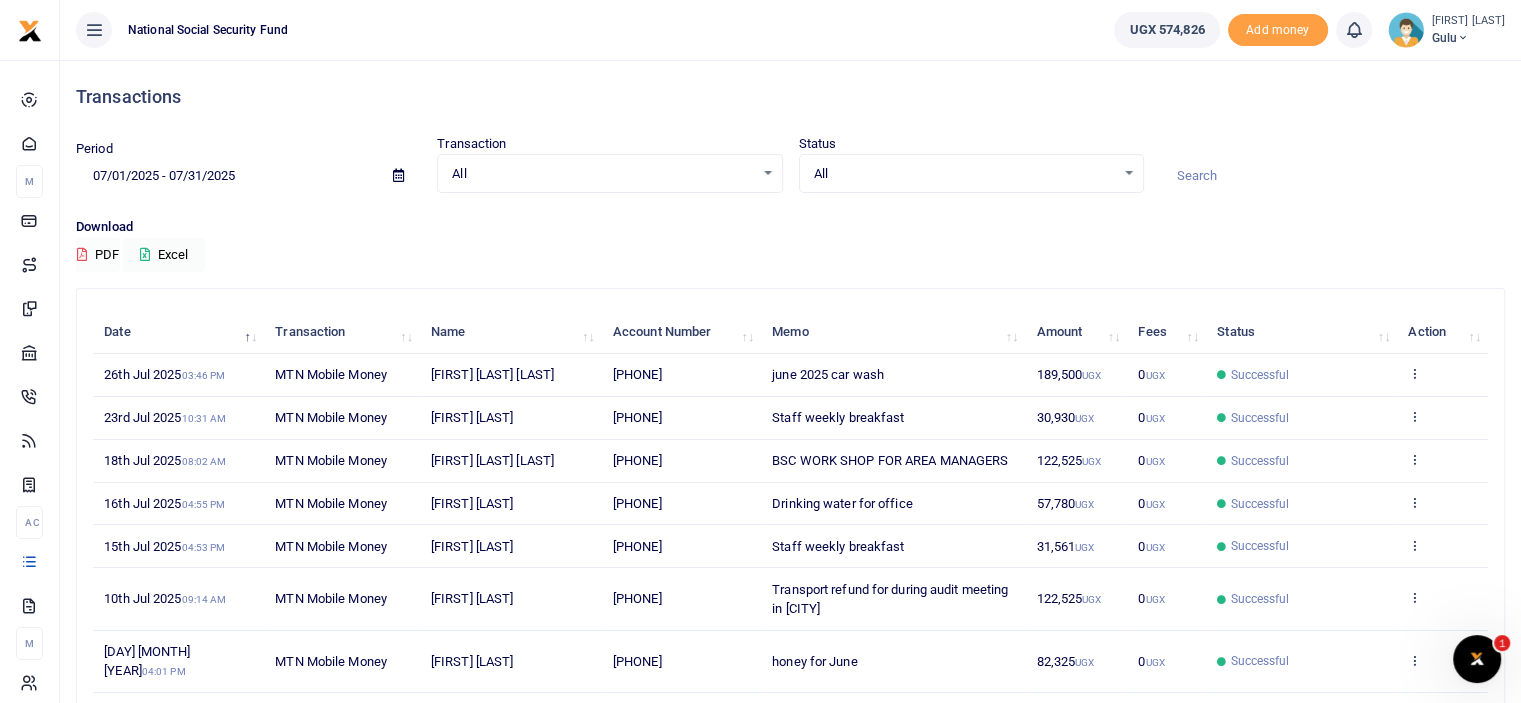 click on "PDF" at bounding box center [98, 255] 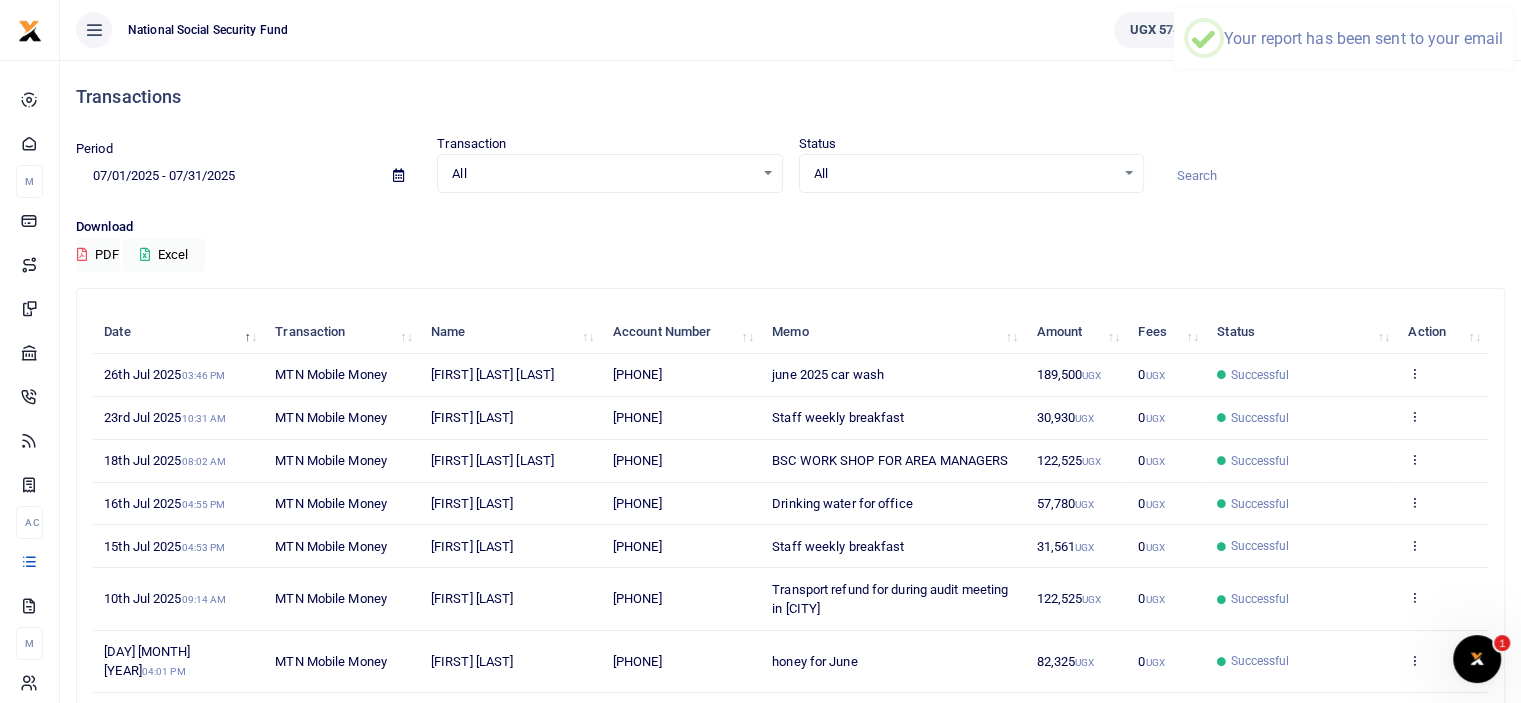 click on "07/01/2025 - 07/31/2025" at bounding box center (226, 176) 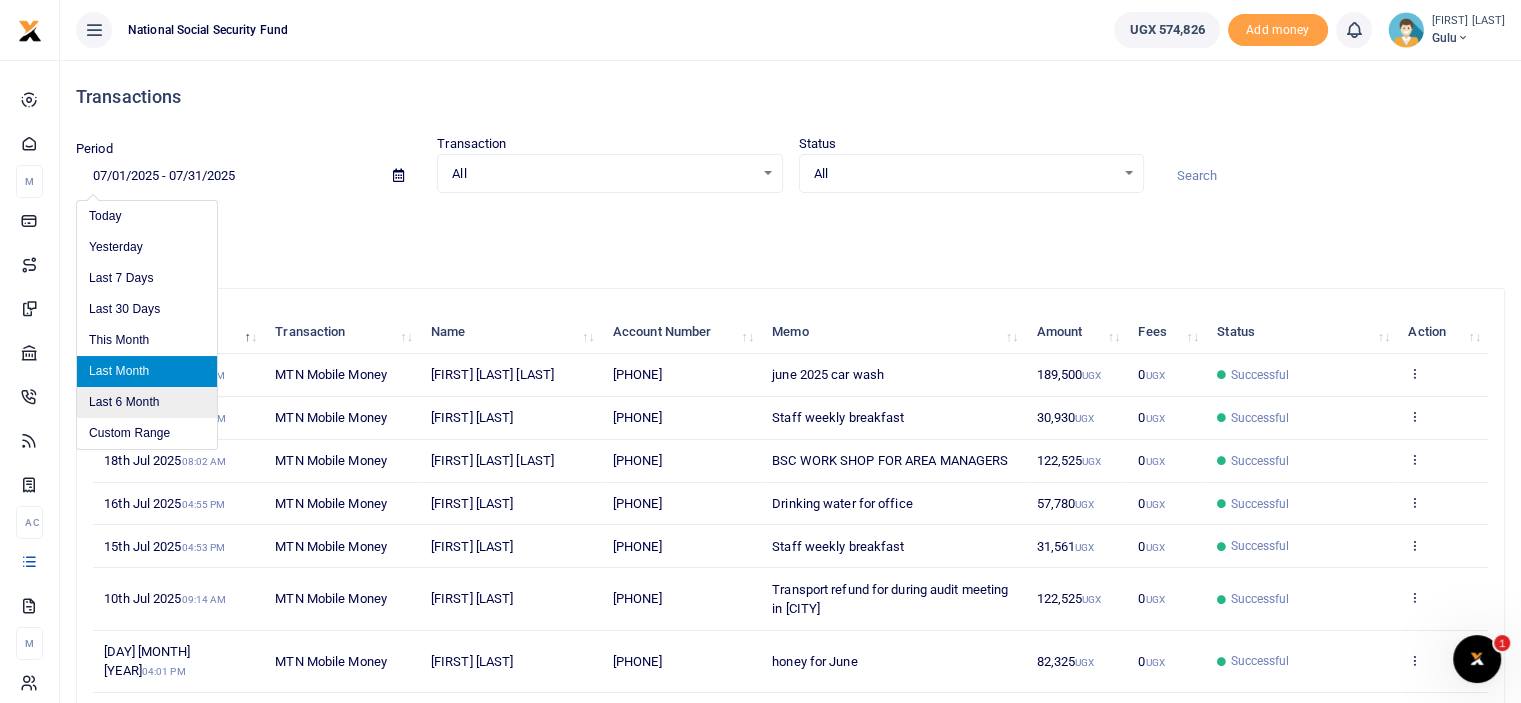click on "Last 6 Month" at bounding box center (147, 402) 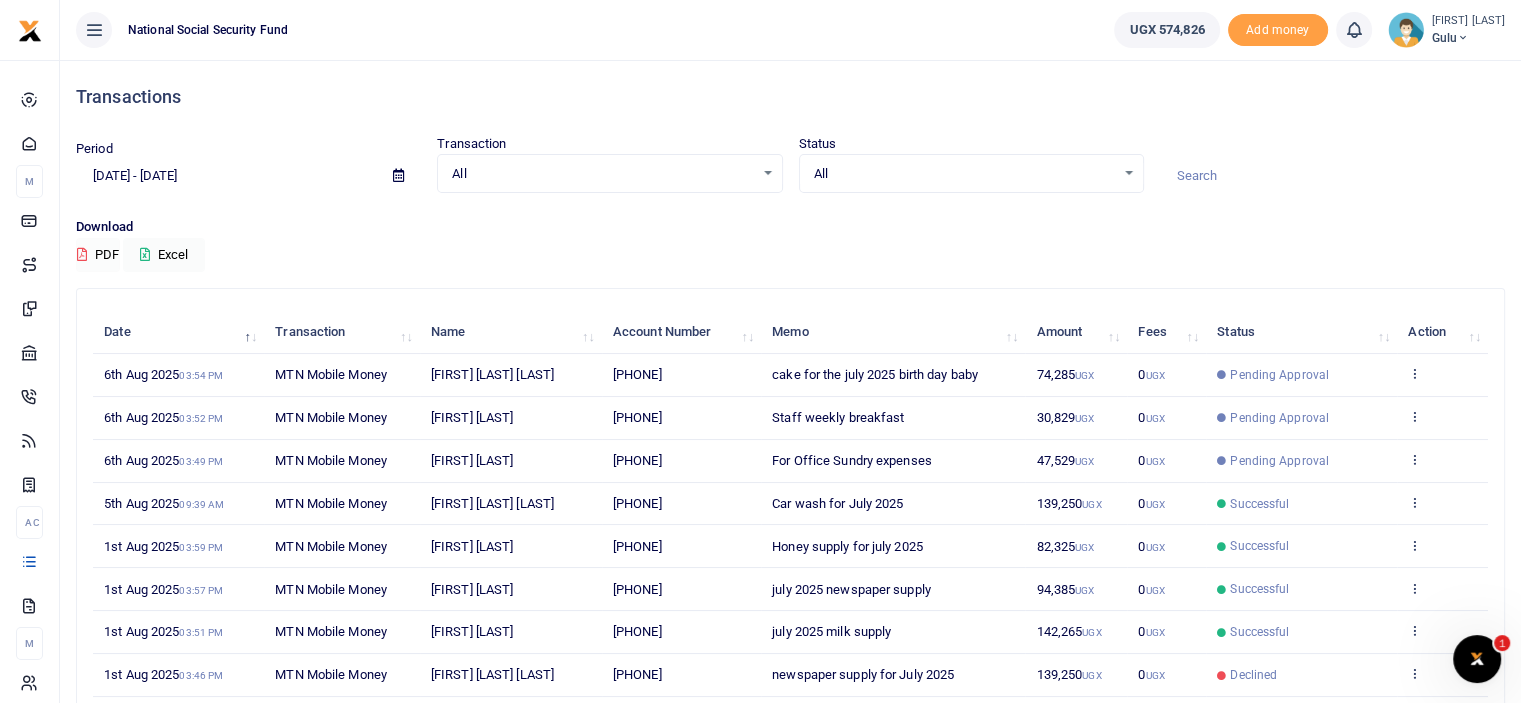 click on "PDF" at bounding box center [98, 255] 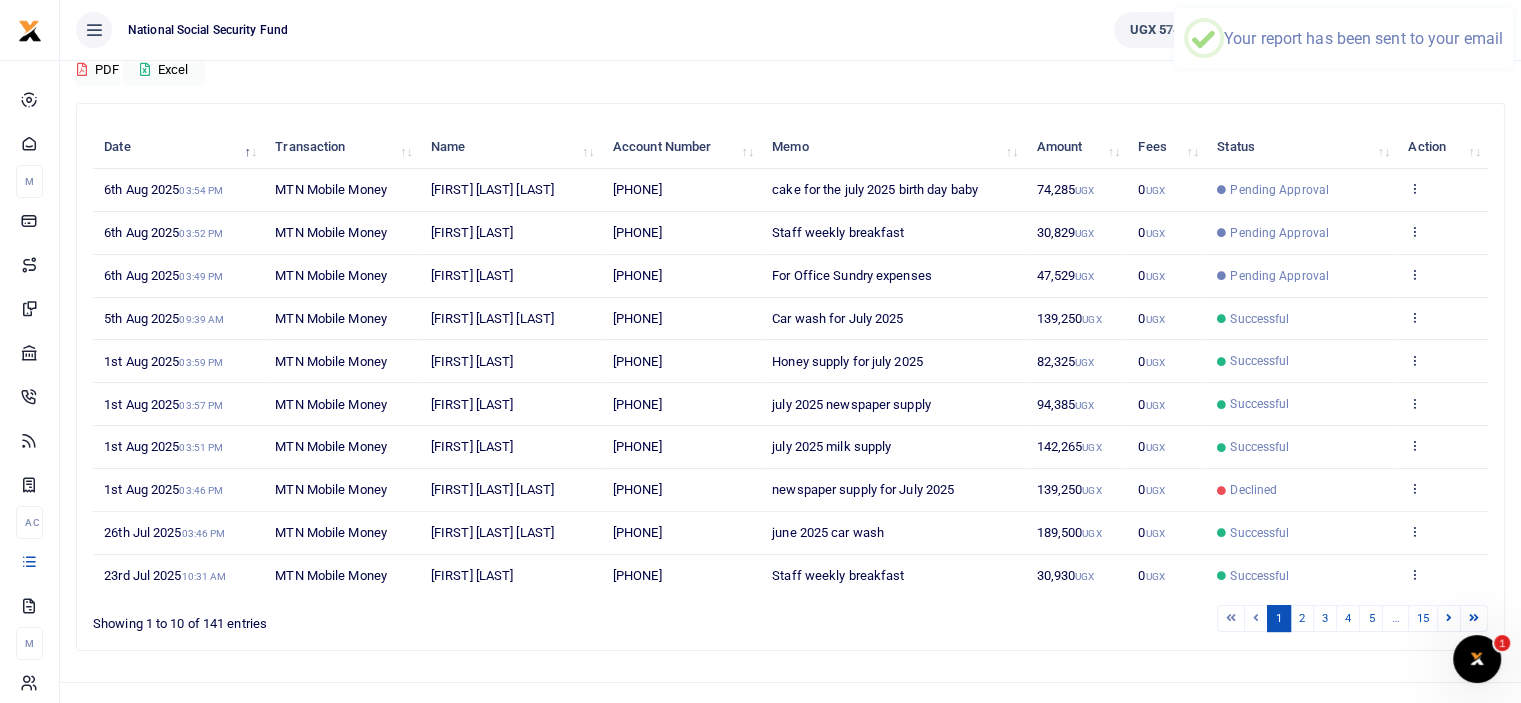 scroll, scrollTop: 213, scrollLeft: 0, axis: vertical 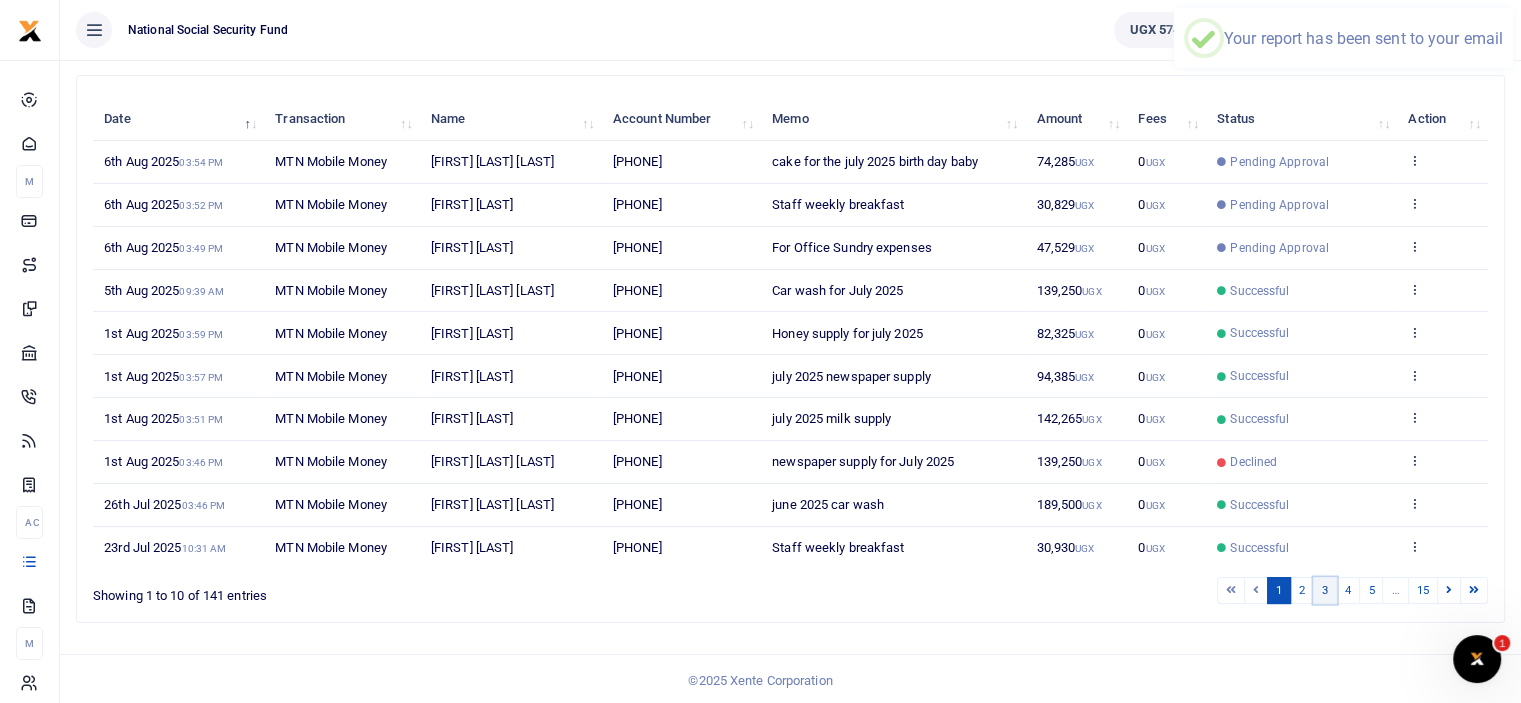 click on "3" at bounding box center [1325, 590] 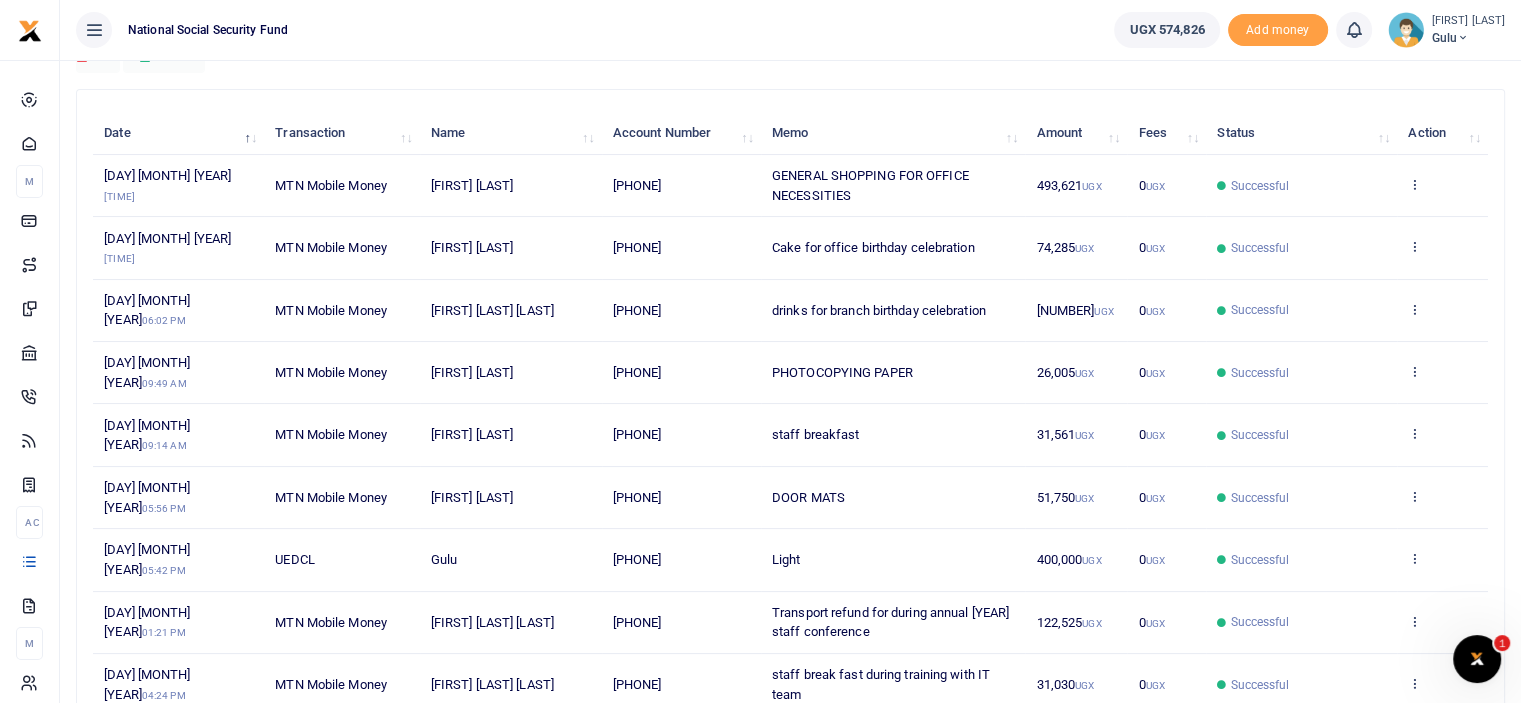 scroll, scrollTop: 200, scrollLeft: 0, axis: vertical 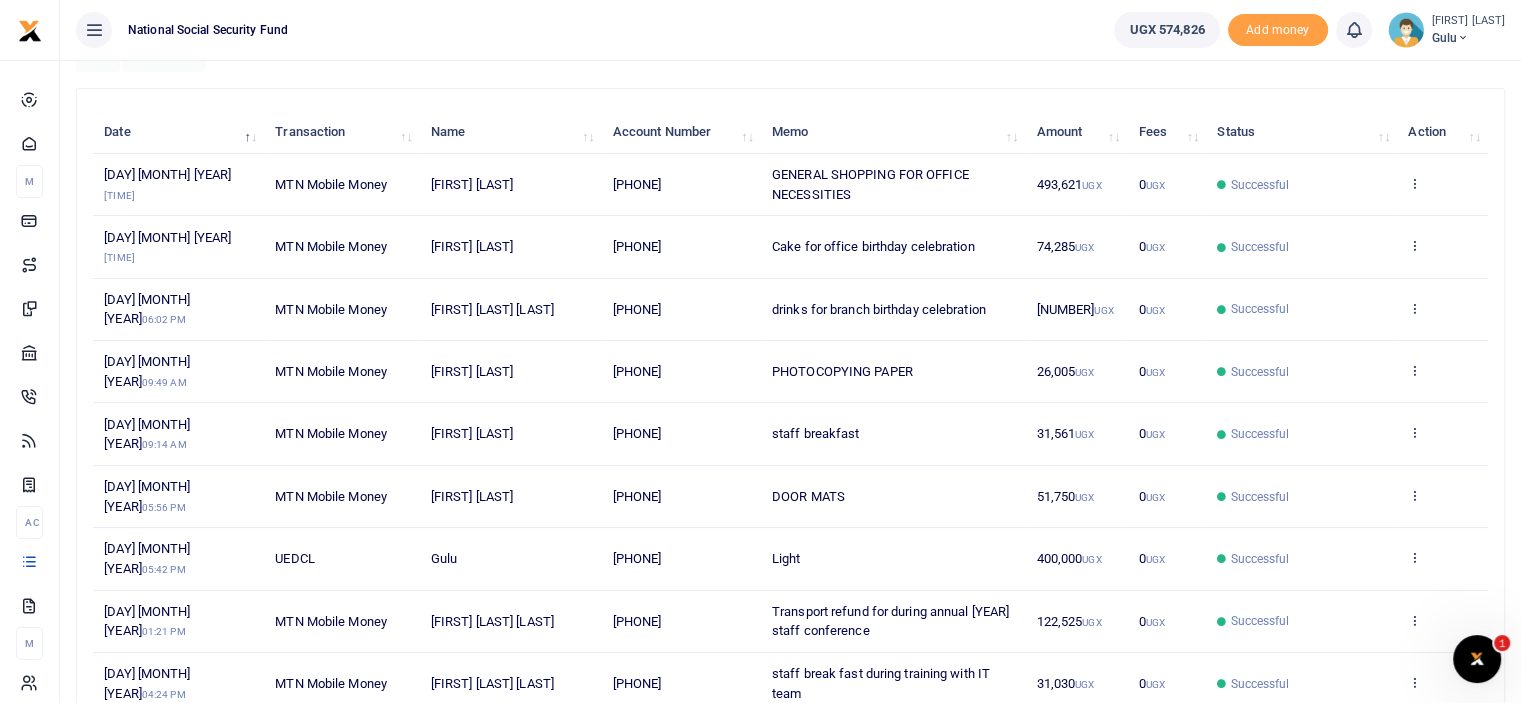 click on "2" at bounding box center [1302, 798] 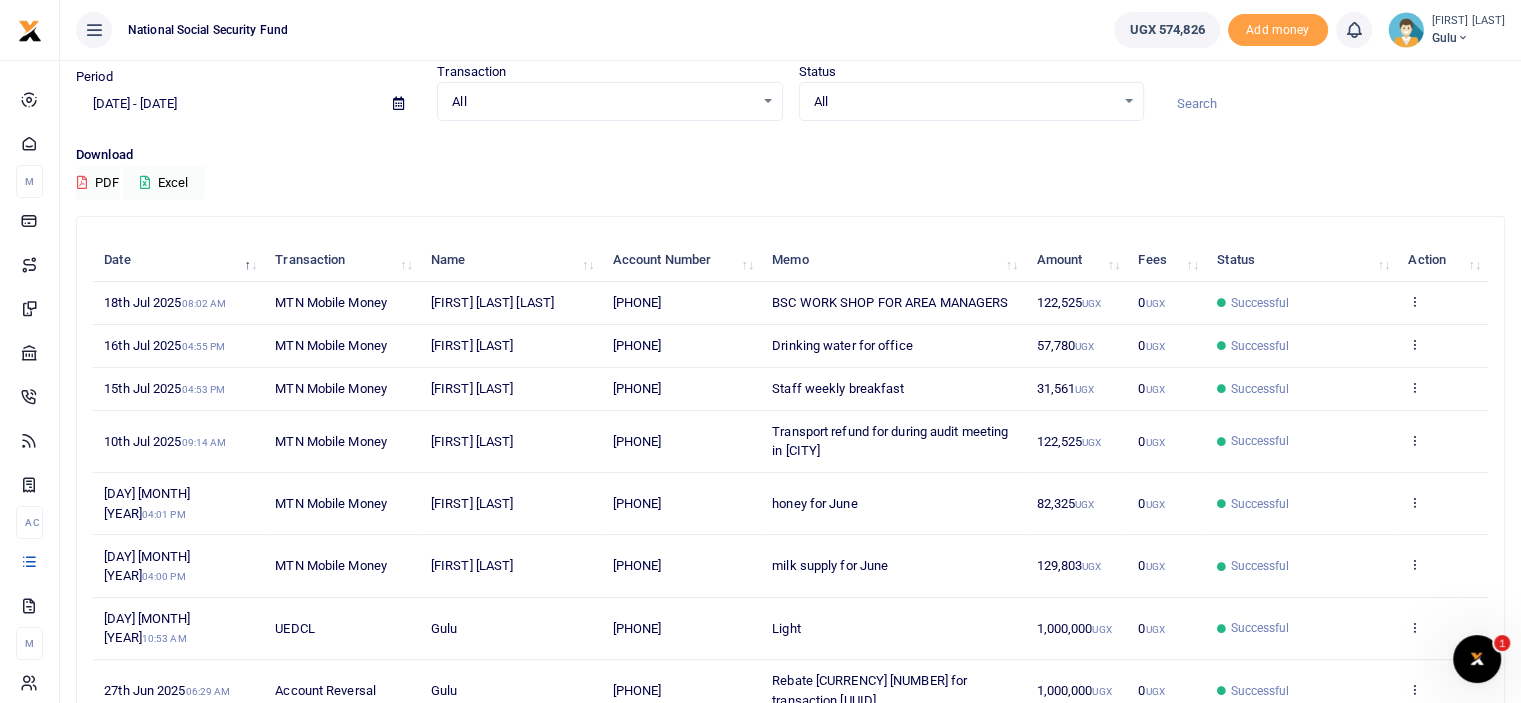 scroll, scrollTop: 0, scrollLeft: 0, axis: both 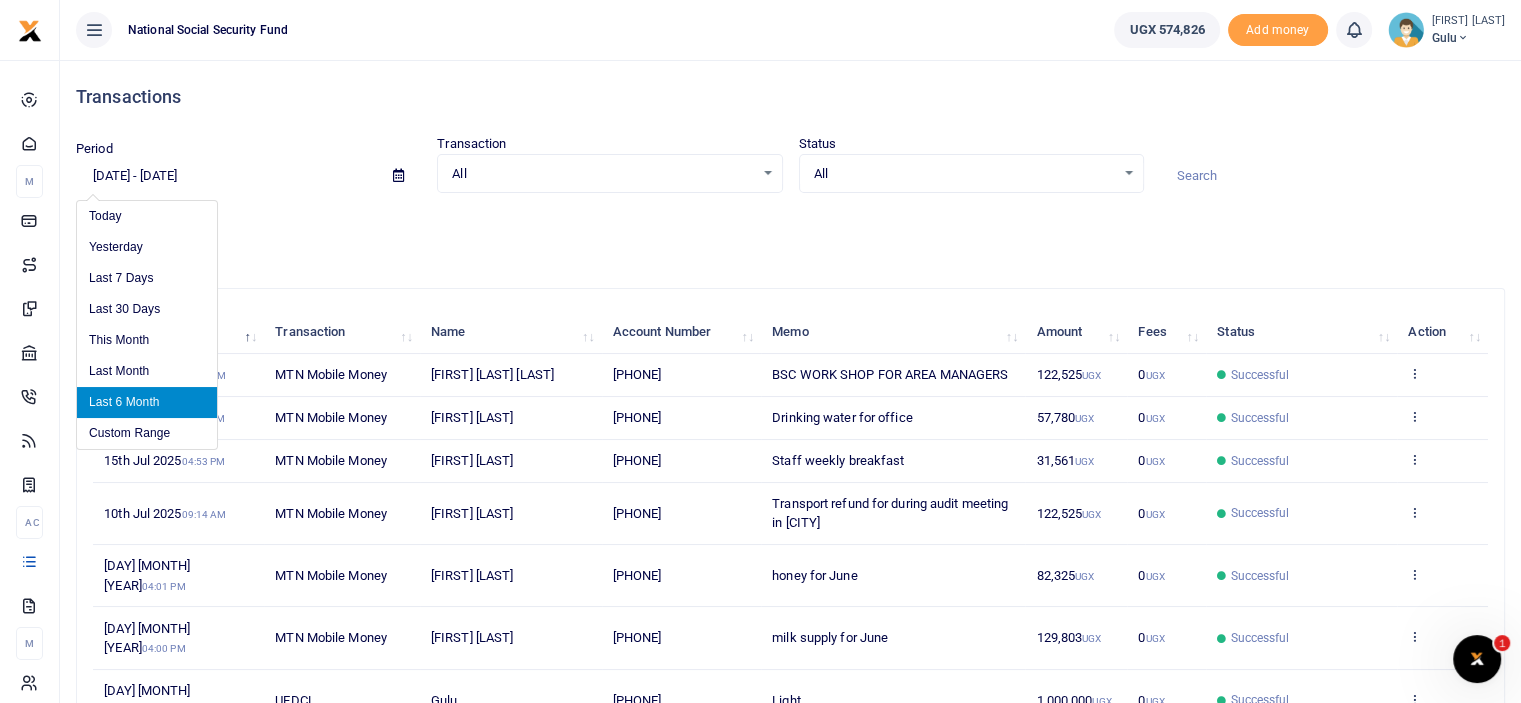 click on "02/07/2025 - 08/07/2025" at bounding box center [226, 176] 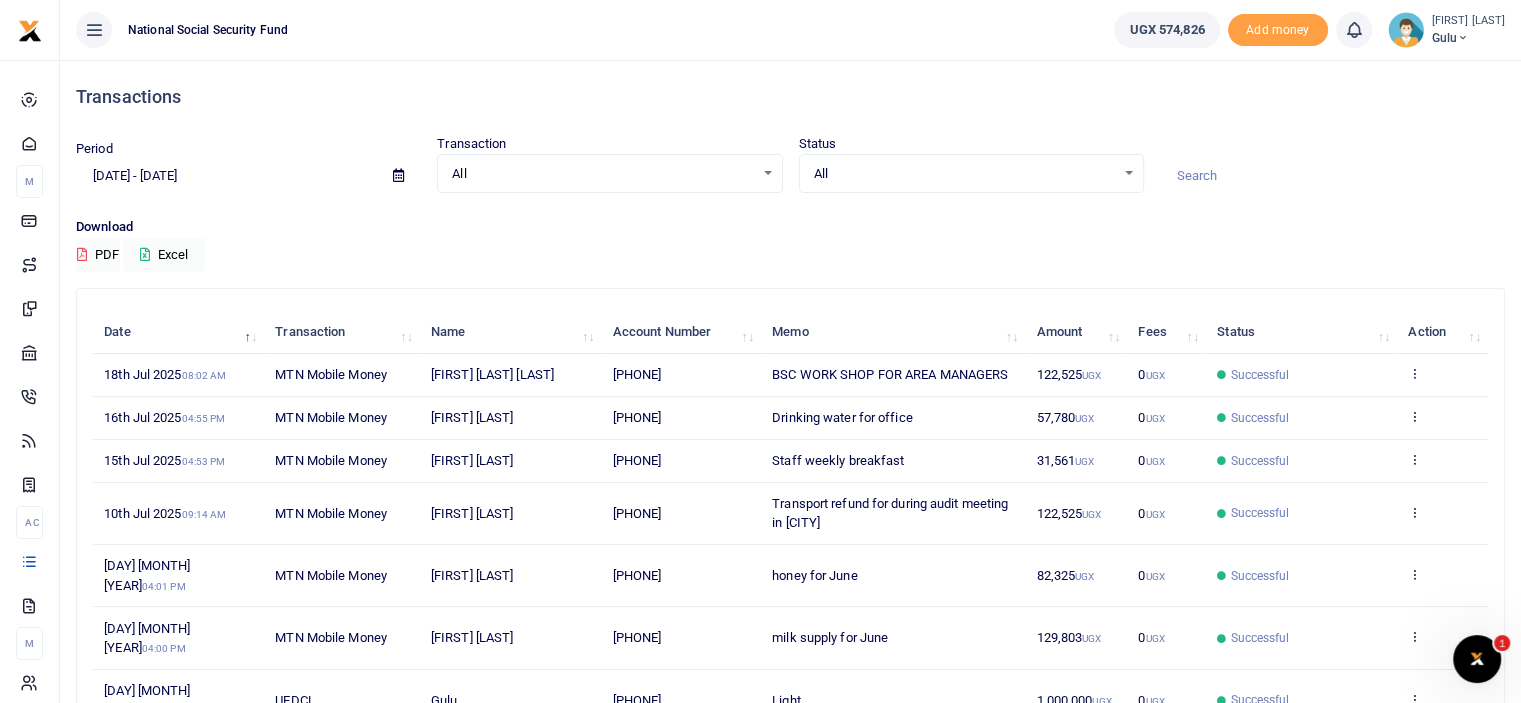 click on "Period
02/07/2025 - 08/07/2025
Transaction
All Select an option...
All
Airtime
Internet
Utilities
Invoices
Mobile Money Payout
Deposits/Topup
Card creation
Taxes
Bank to Bank Transfer
Status
All Select an option...
All
Processing
Successful
Pending Declined Failed" at bounding box center [790, 175] 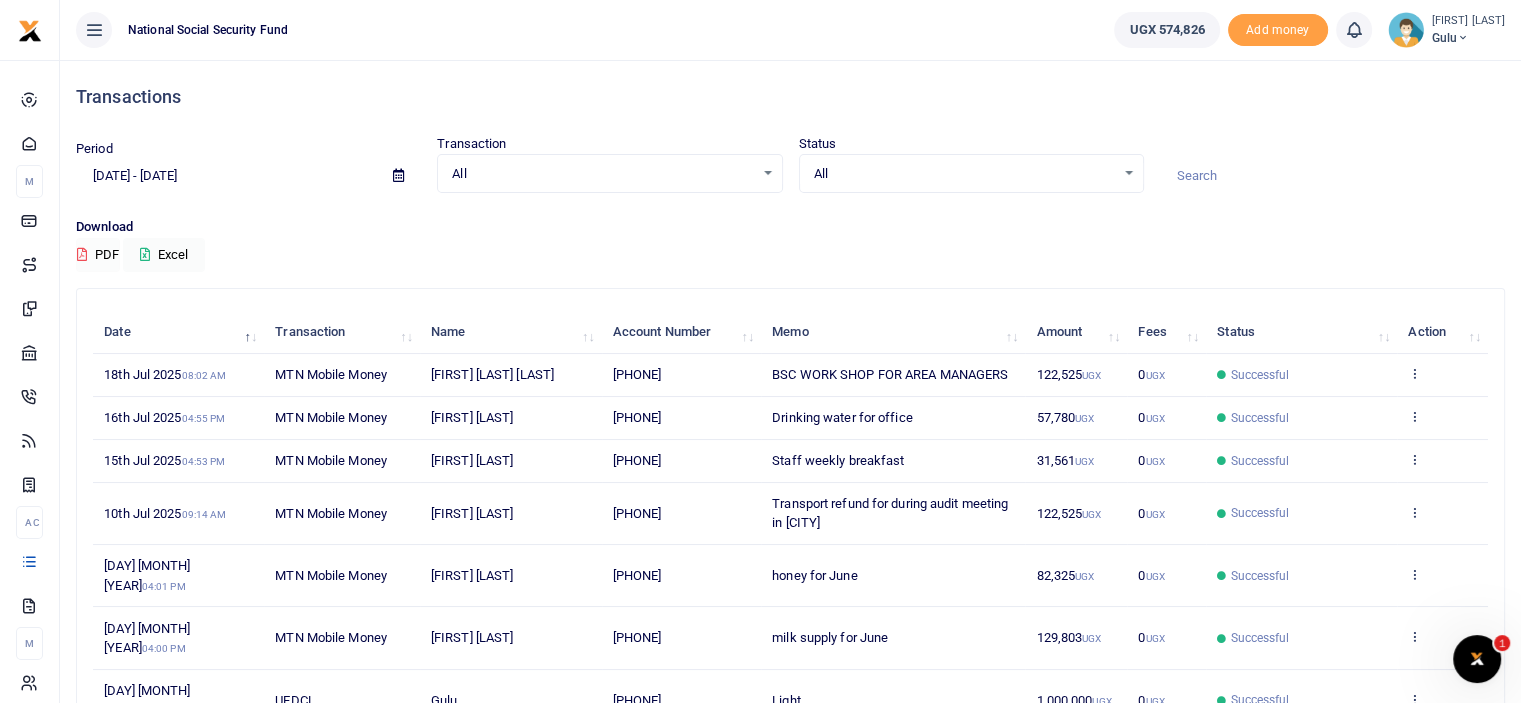 click on "PDF" at bounding box center [98, 255] 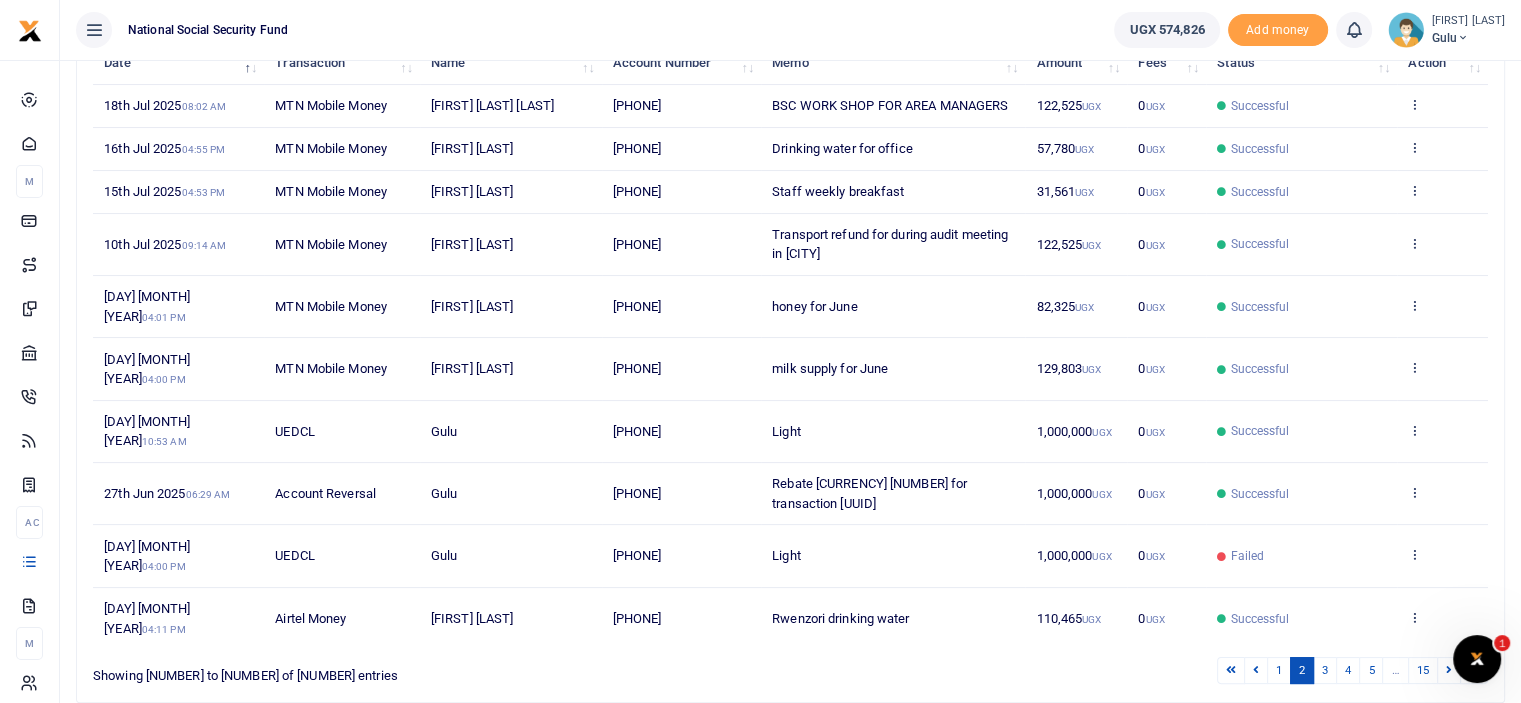scroll, scrollTop: 272, scrollLeft: 0, axis: vertical 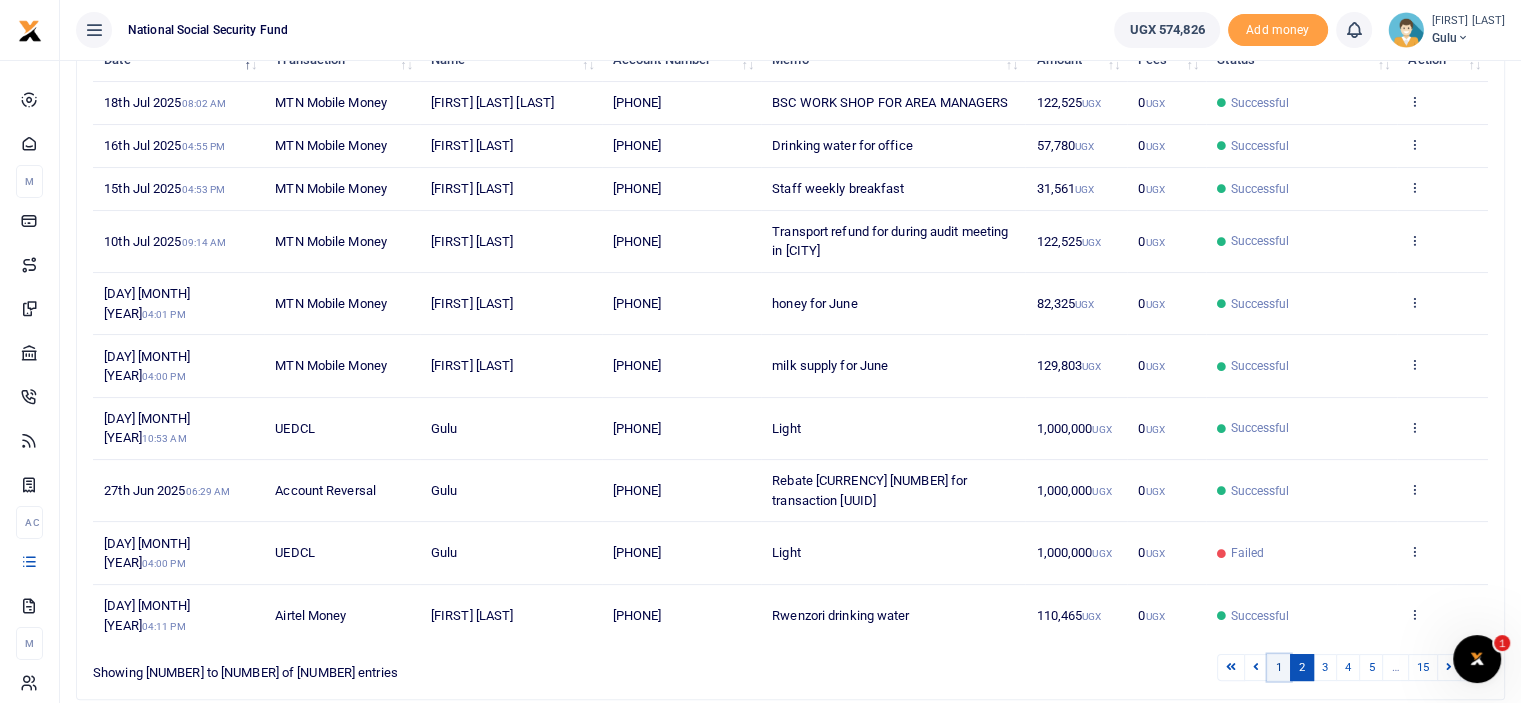 click on "1" at bounding box center [1279, 667] 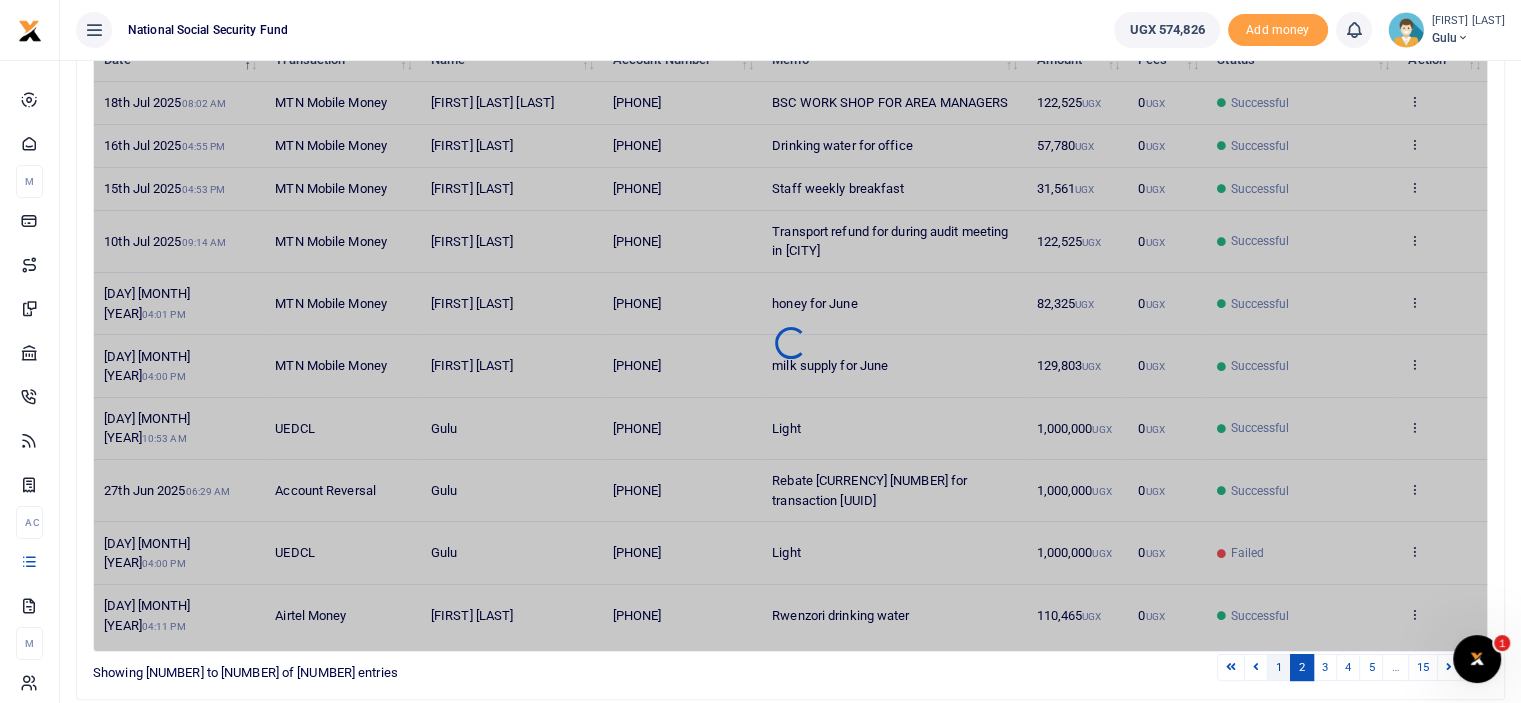 scroll, scrollTop: 213, scrollLeft: 0, axis: vertical 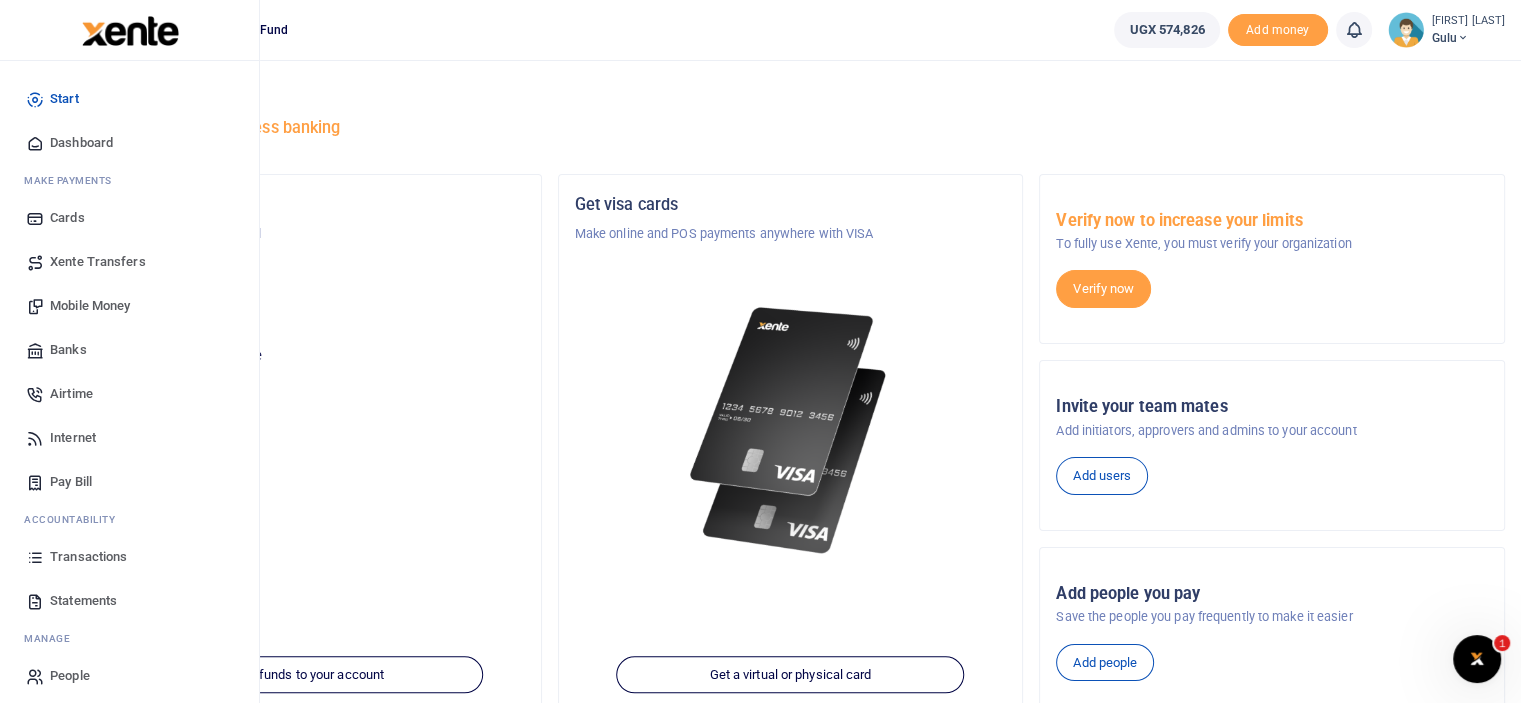 click on "Transactions" at bounding box center (88, 557) 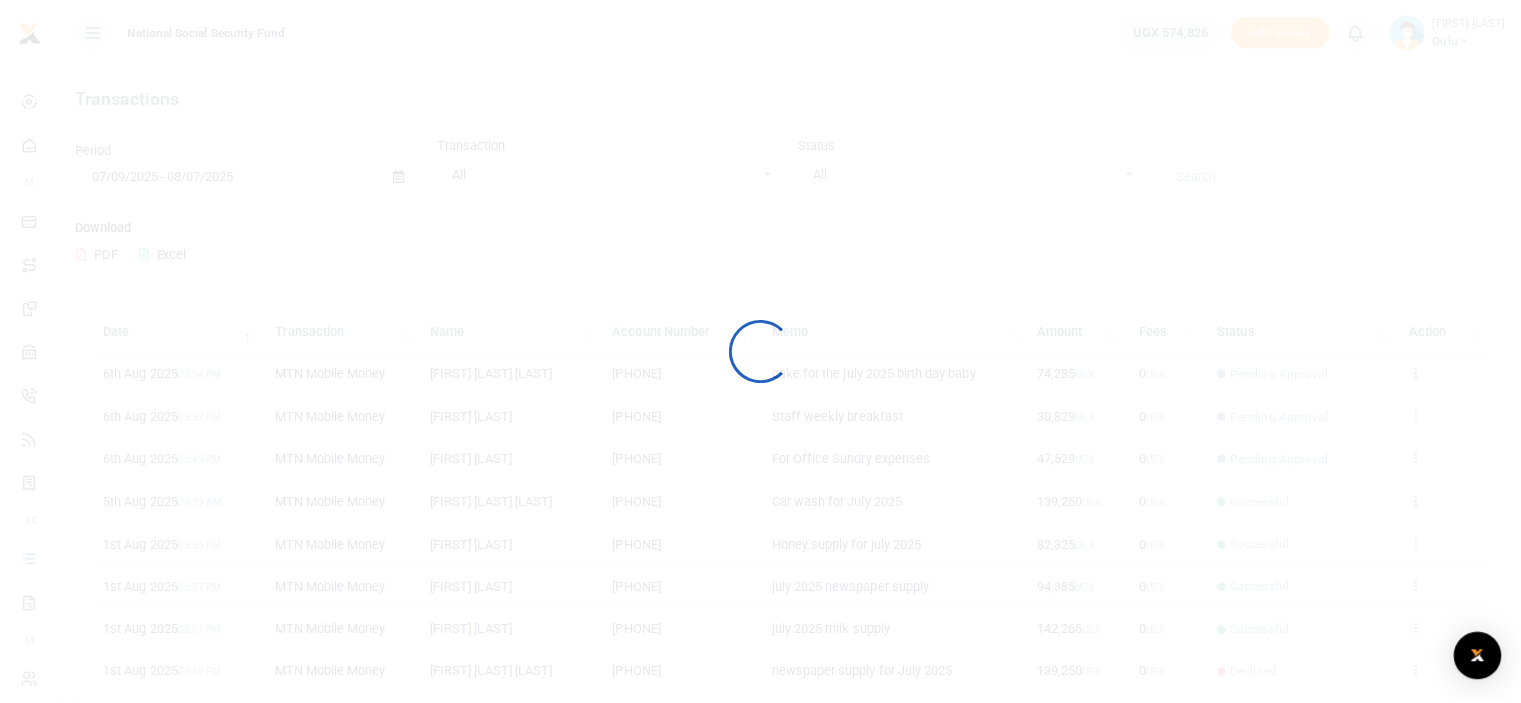 scroll, scrollTop: 0, scrollLeft: 0, axis: both 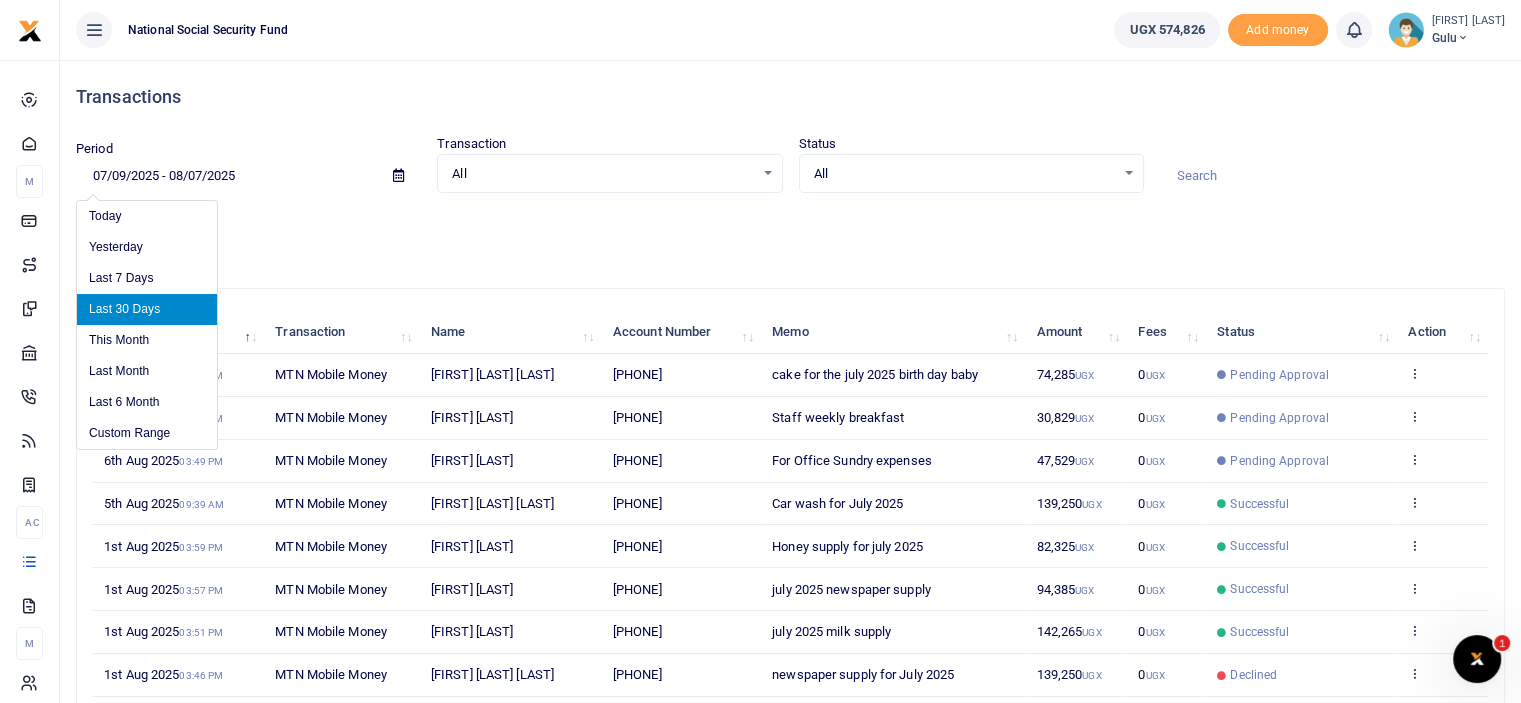 click on "07/09/2025 - 08/07/2025" at bounding box center [226, 176] 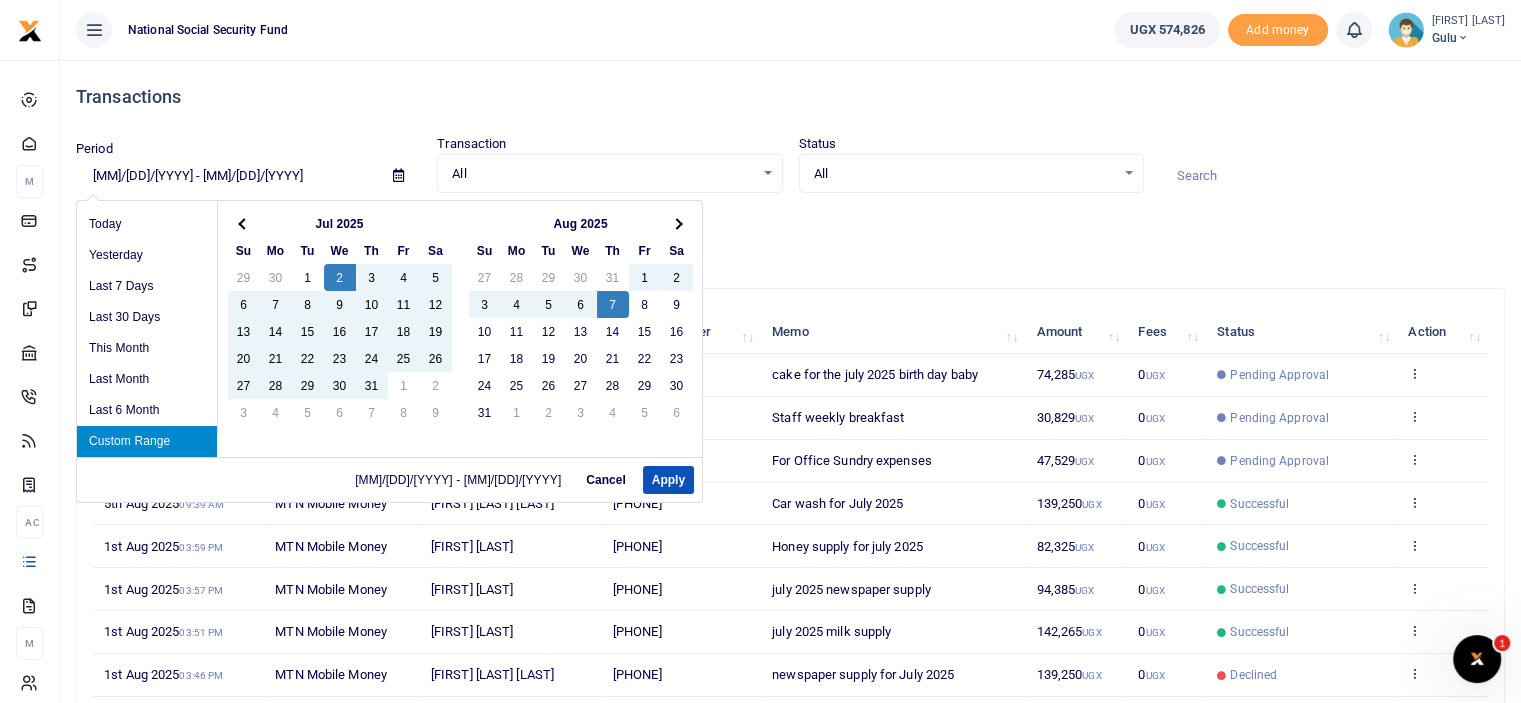 type on "07/02/2025 - 08/07/2025" 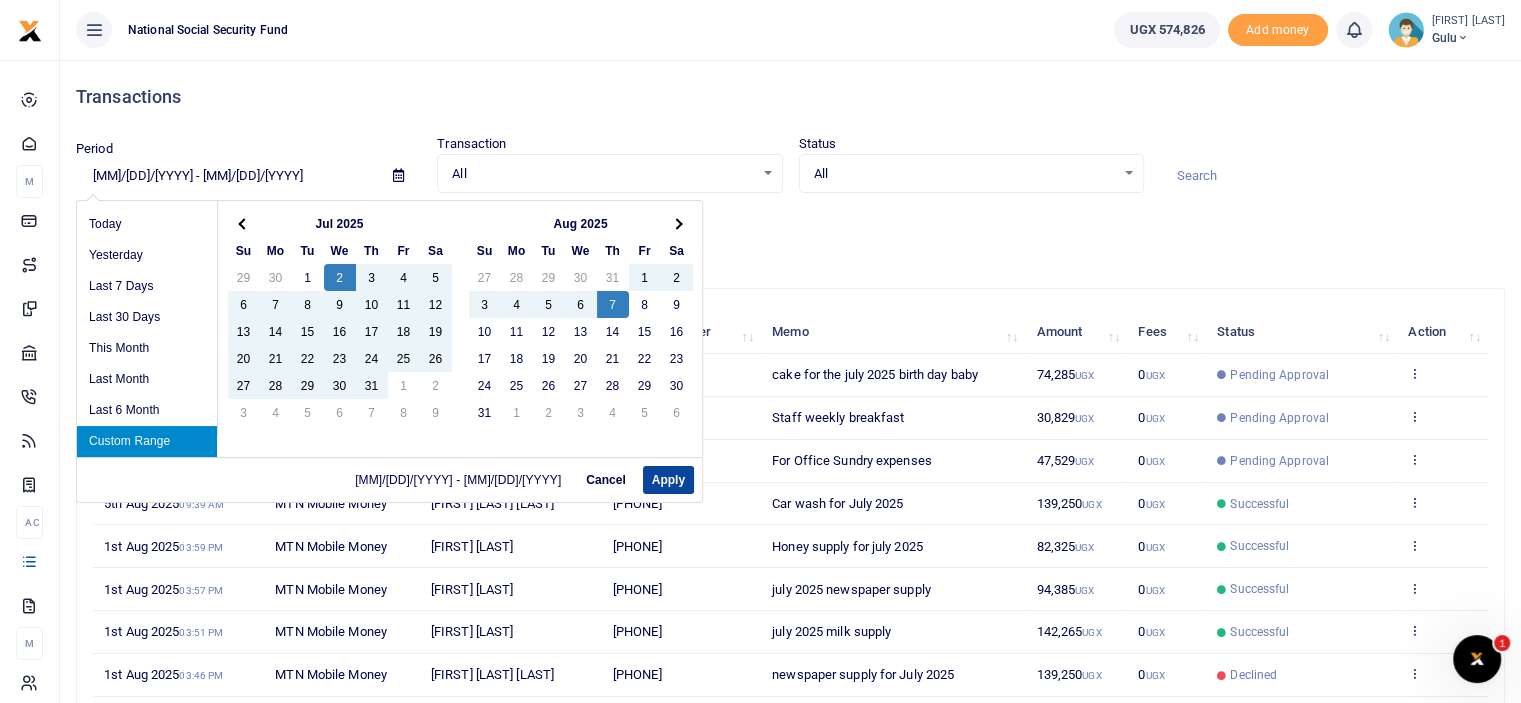 click on "Apply" at bounding box center [668, 480] 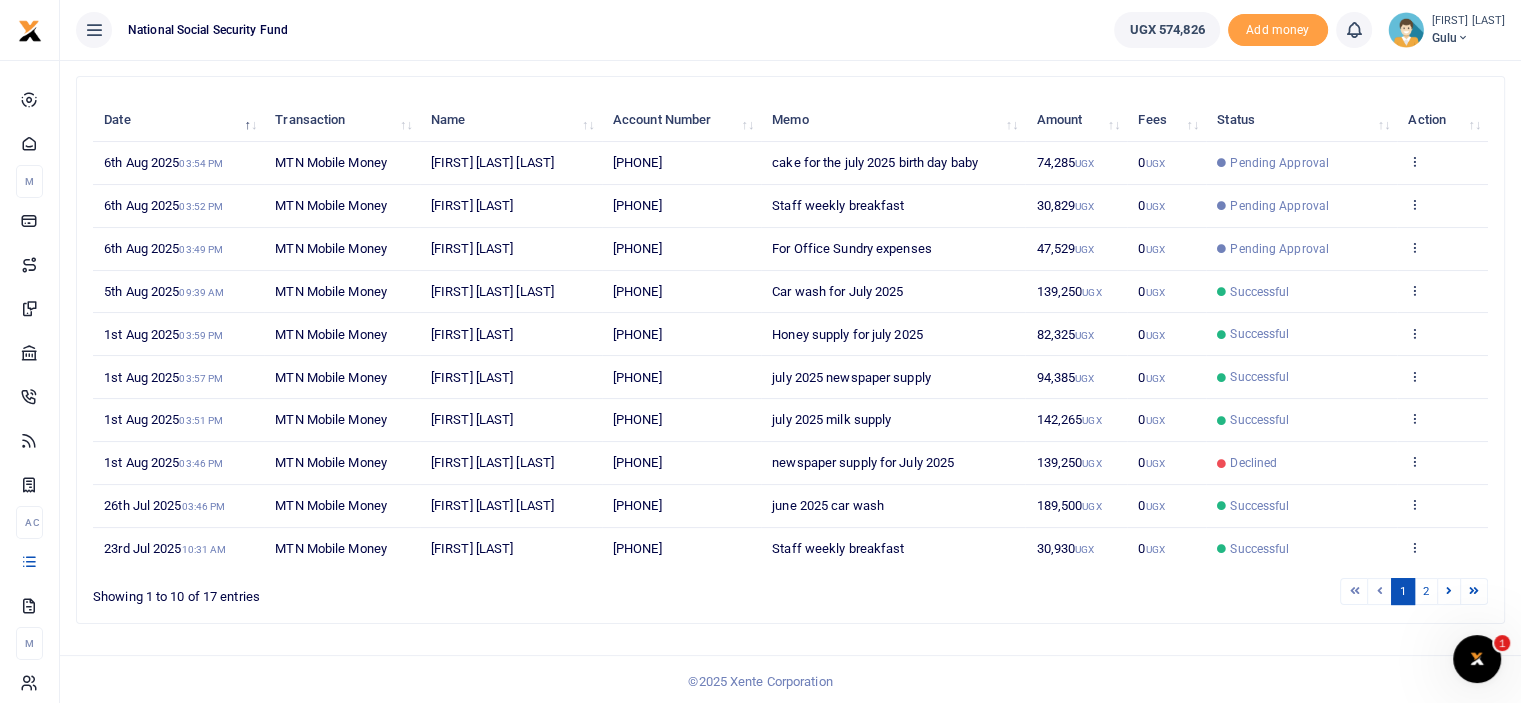 scroll, scrollTop: 213, scrollLeft: 0, axis: vertical 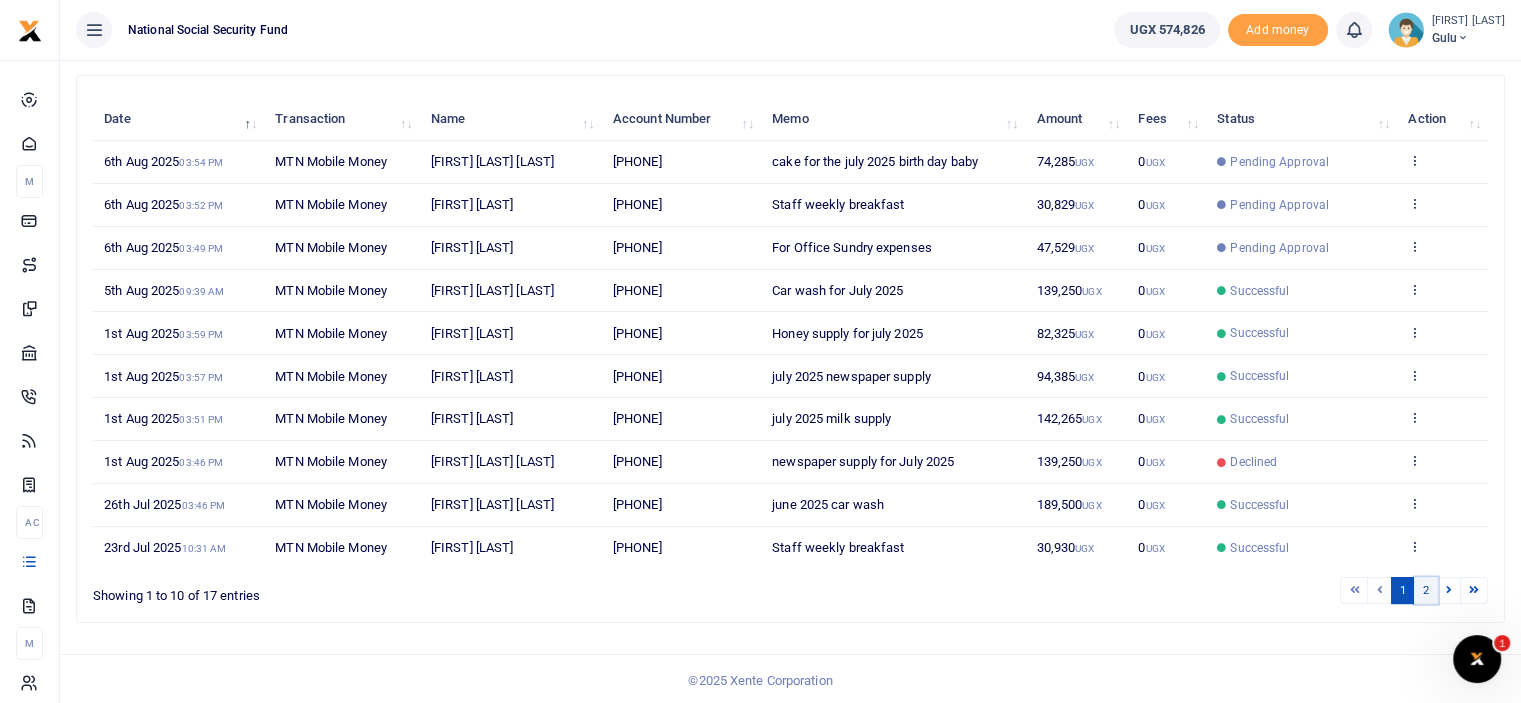 click on "2" at bounding box center (1426, 590) 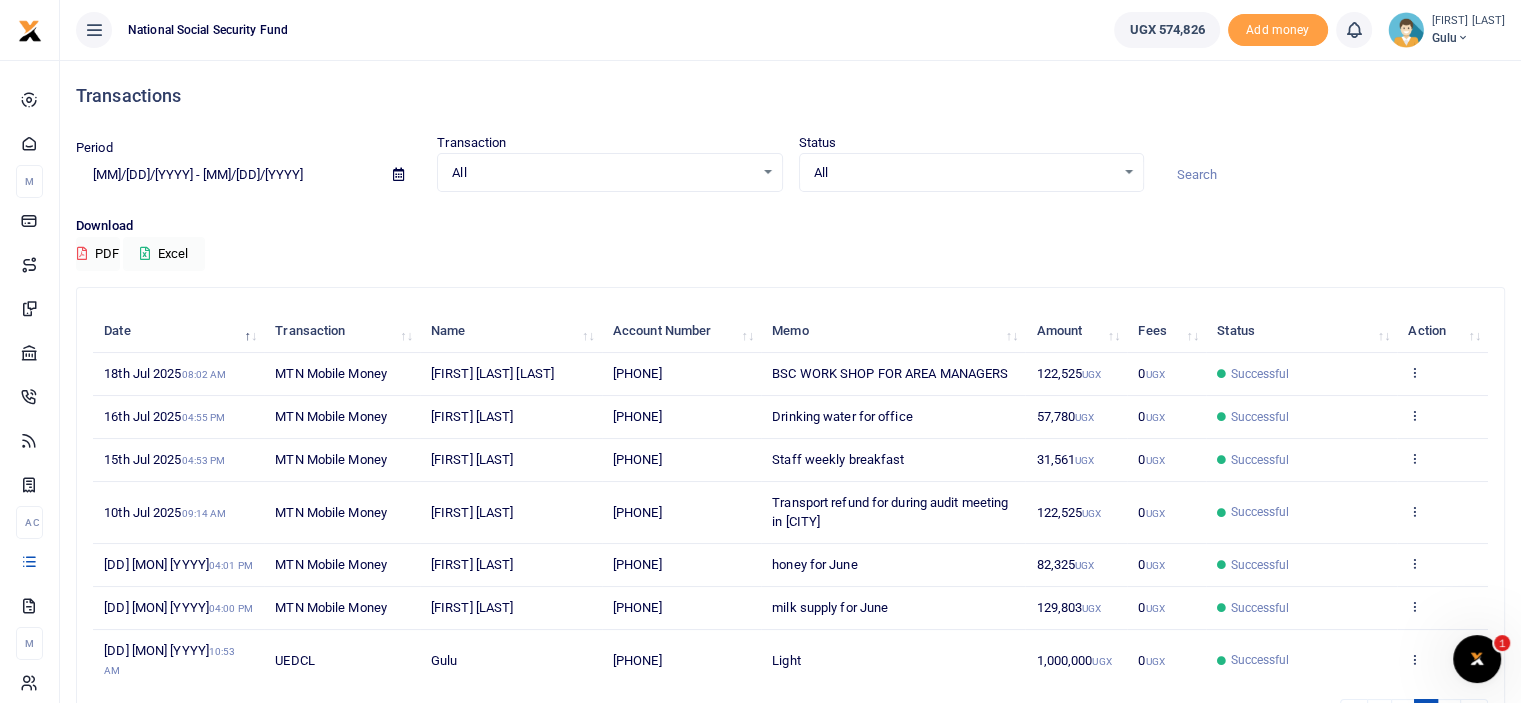 scroll, scrollTop: 0, scrollLeft: 0, axis: both 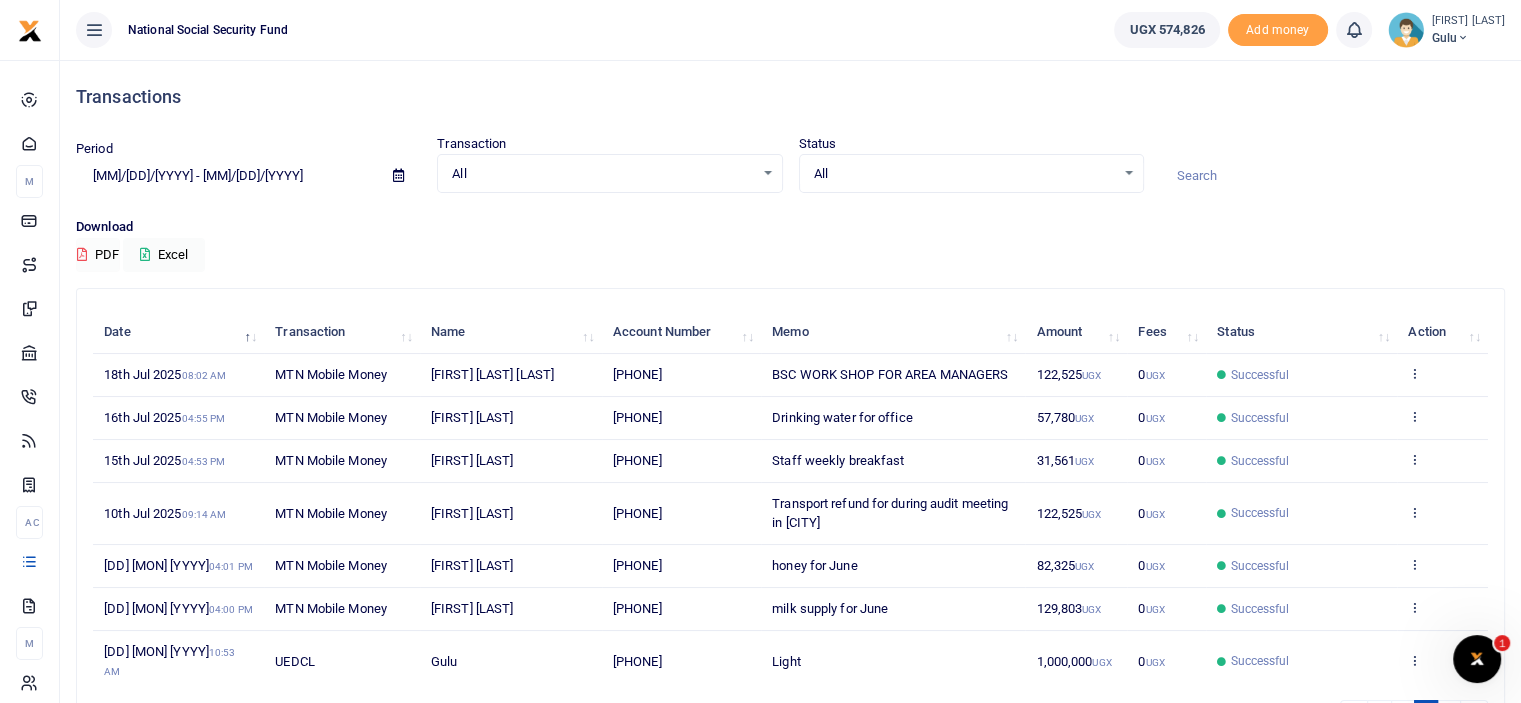 click on "PDF" at bounding box center [98, 255] 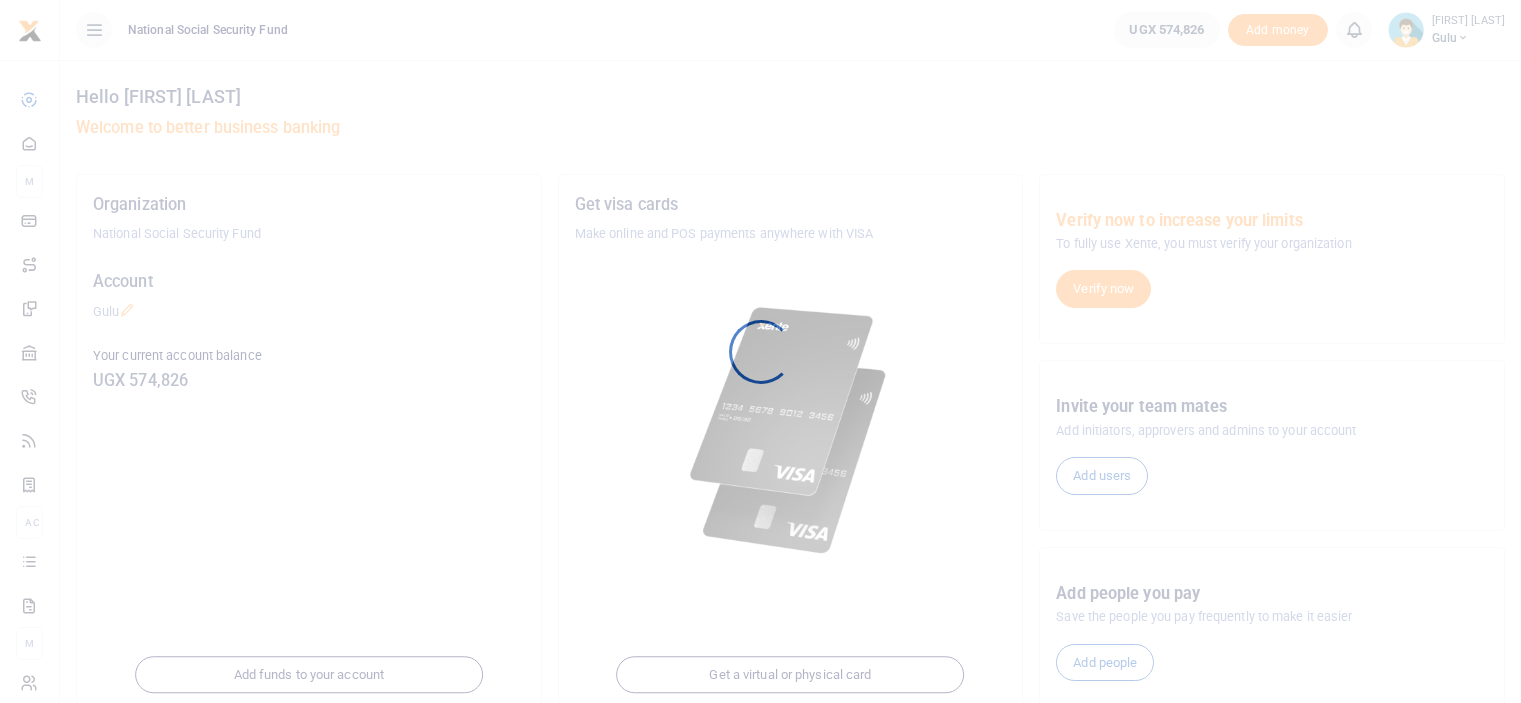 scroll, scrollTop: 0, scrollLeft: 0, axis: both 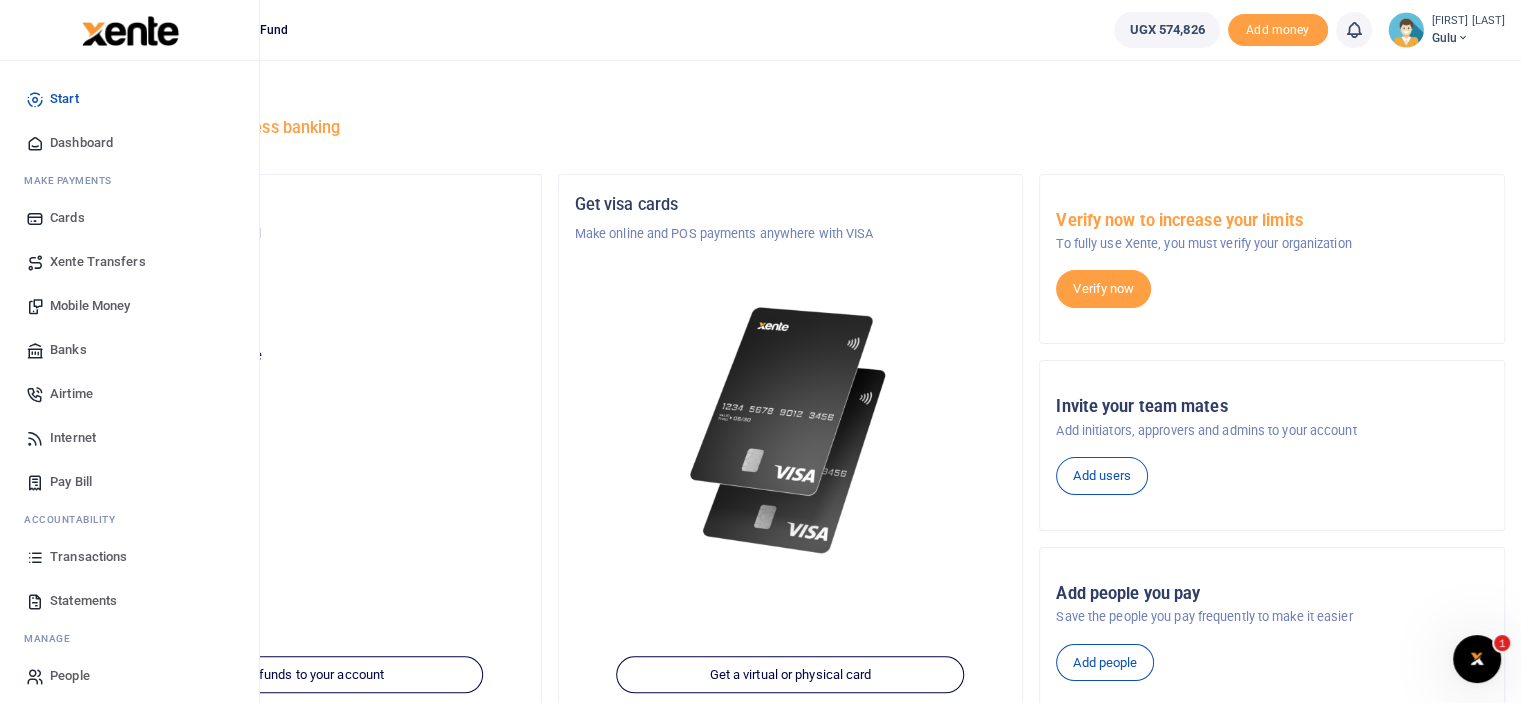 click on "Mobile Money" at bounding box center [90, 306] 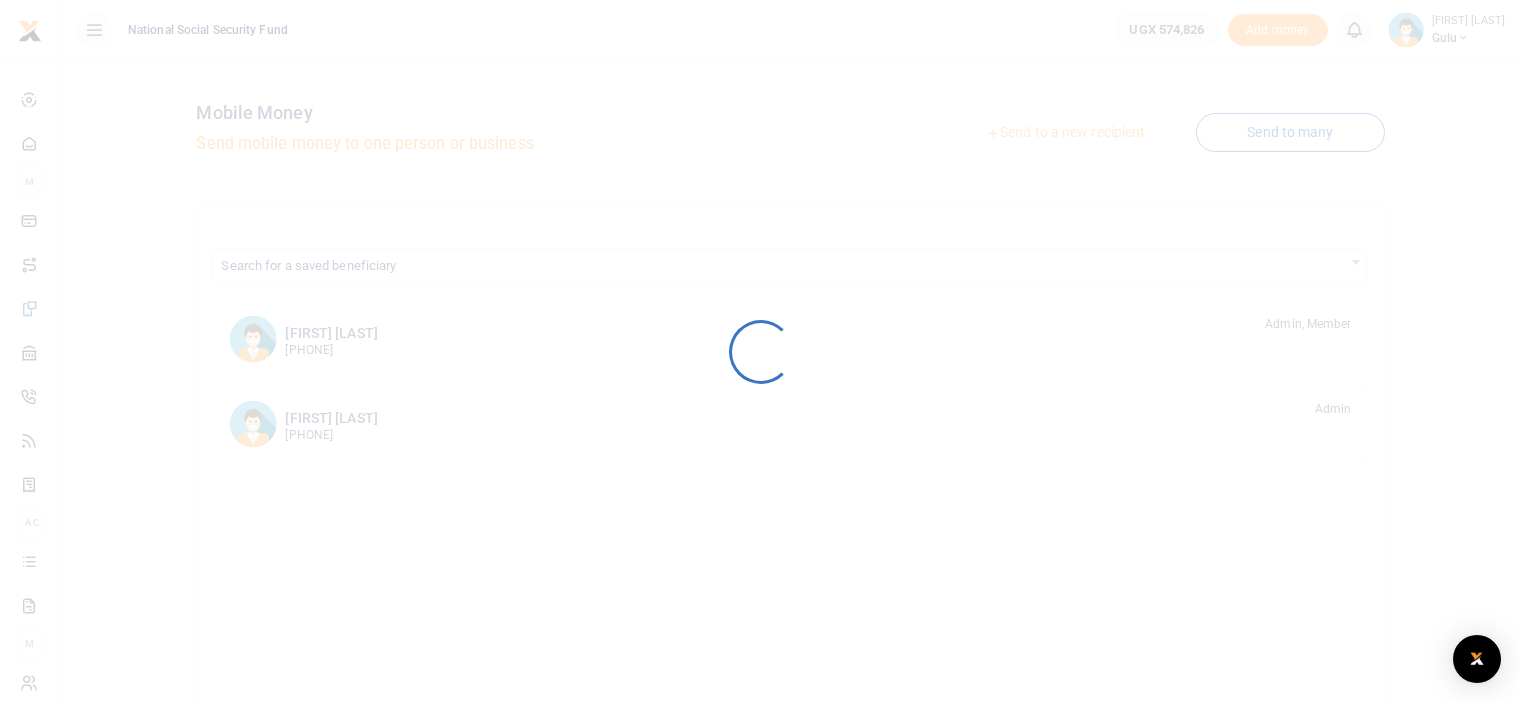 scroll, scrollTop: 0, scrollLeft: 0, axis: both 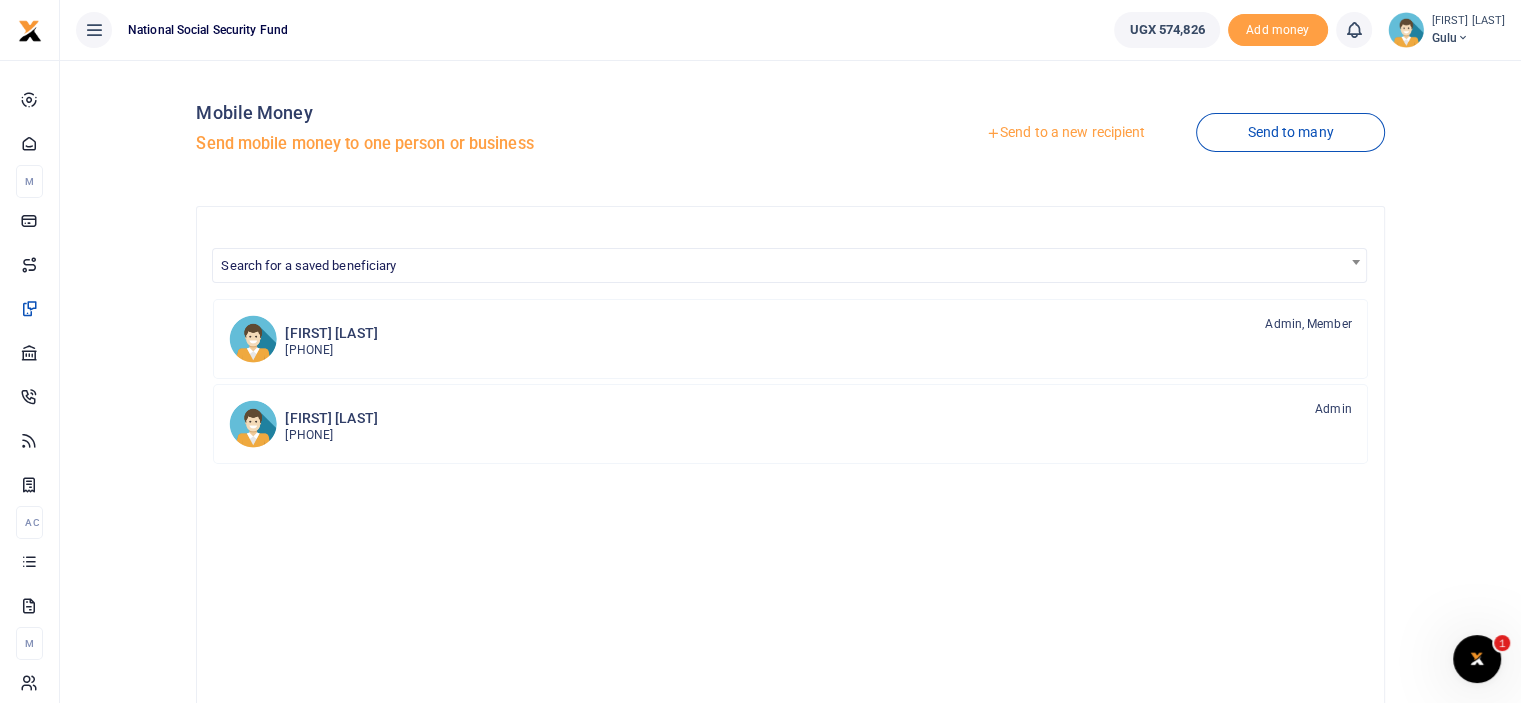 click on "Send to a new recipient" at bounding box center [1065, 133] 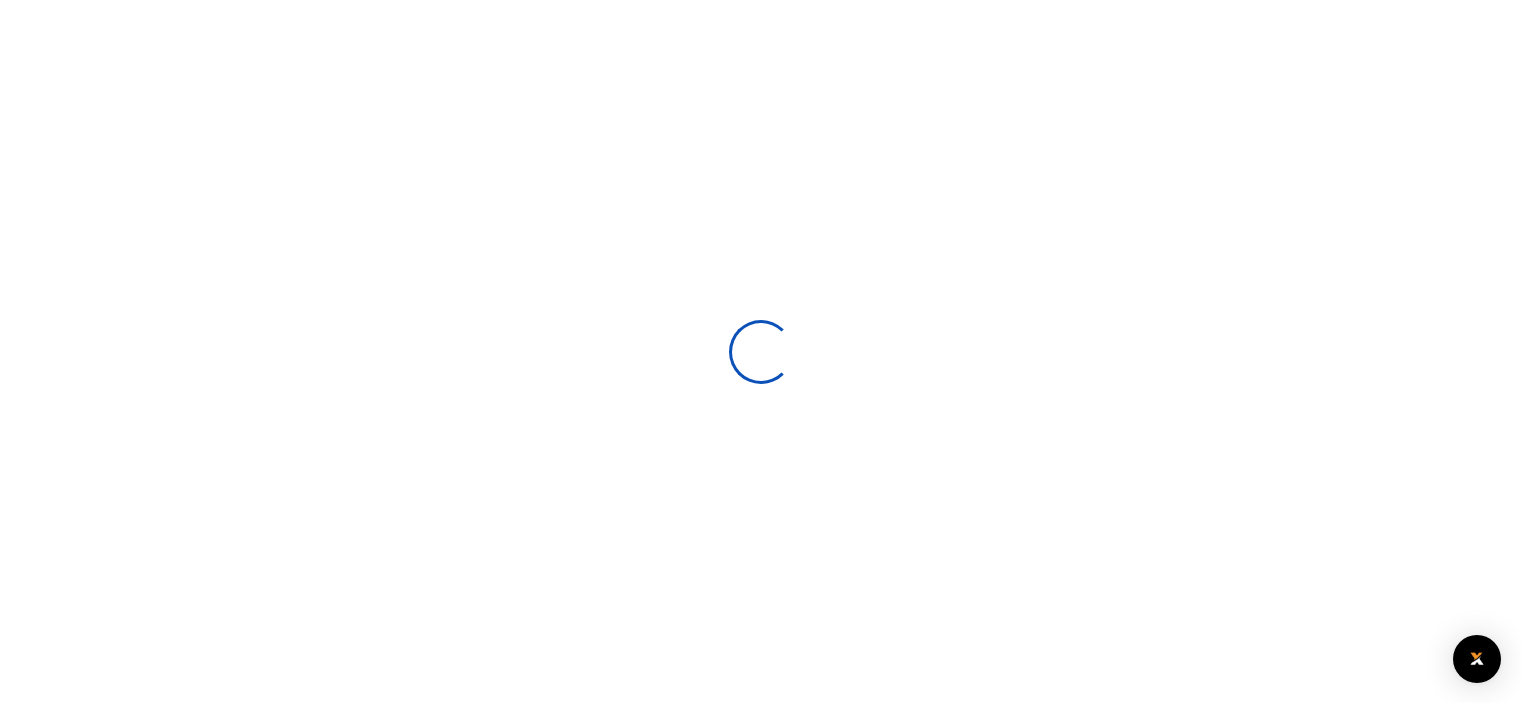 scroll, scrollTop: 0, scrollLeft: 0, axis: both 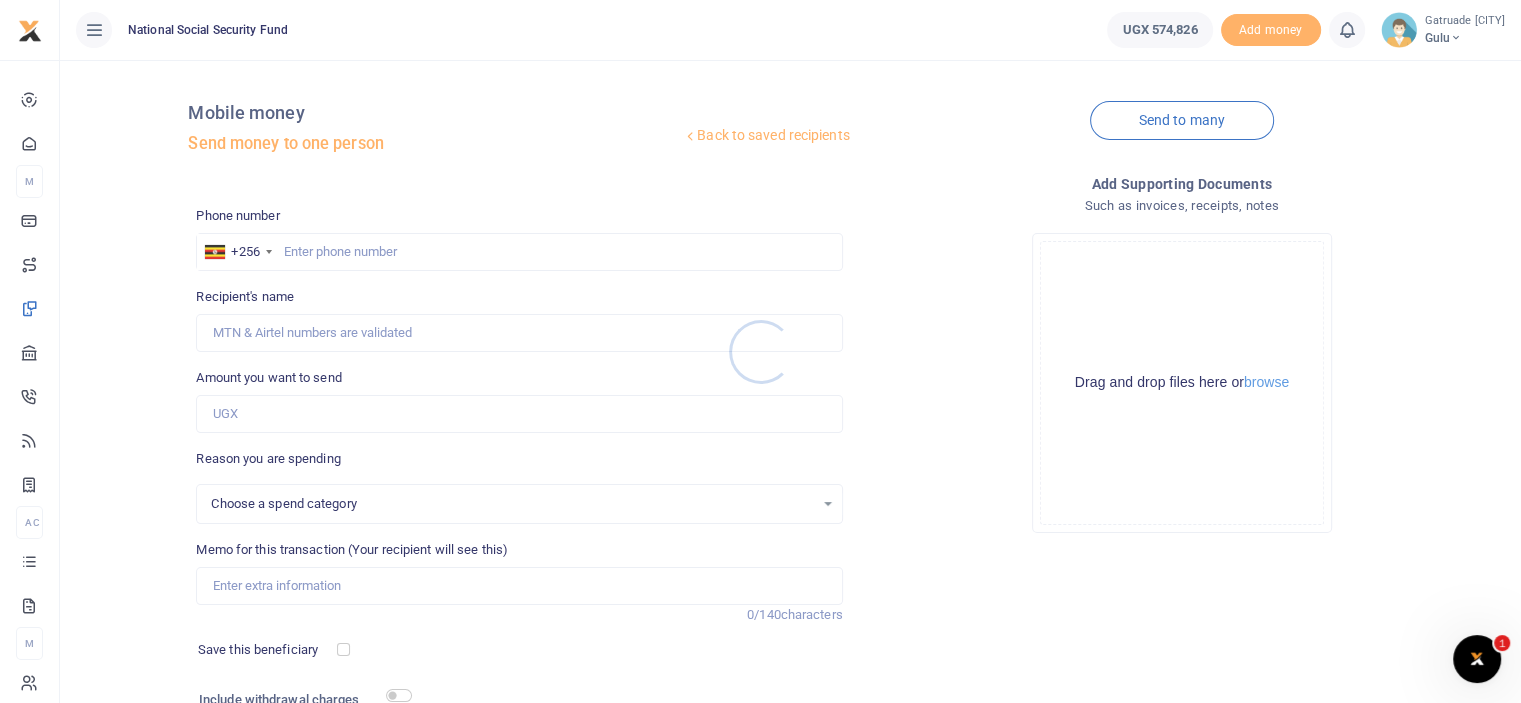 select 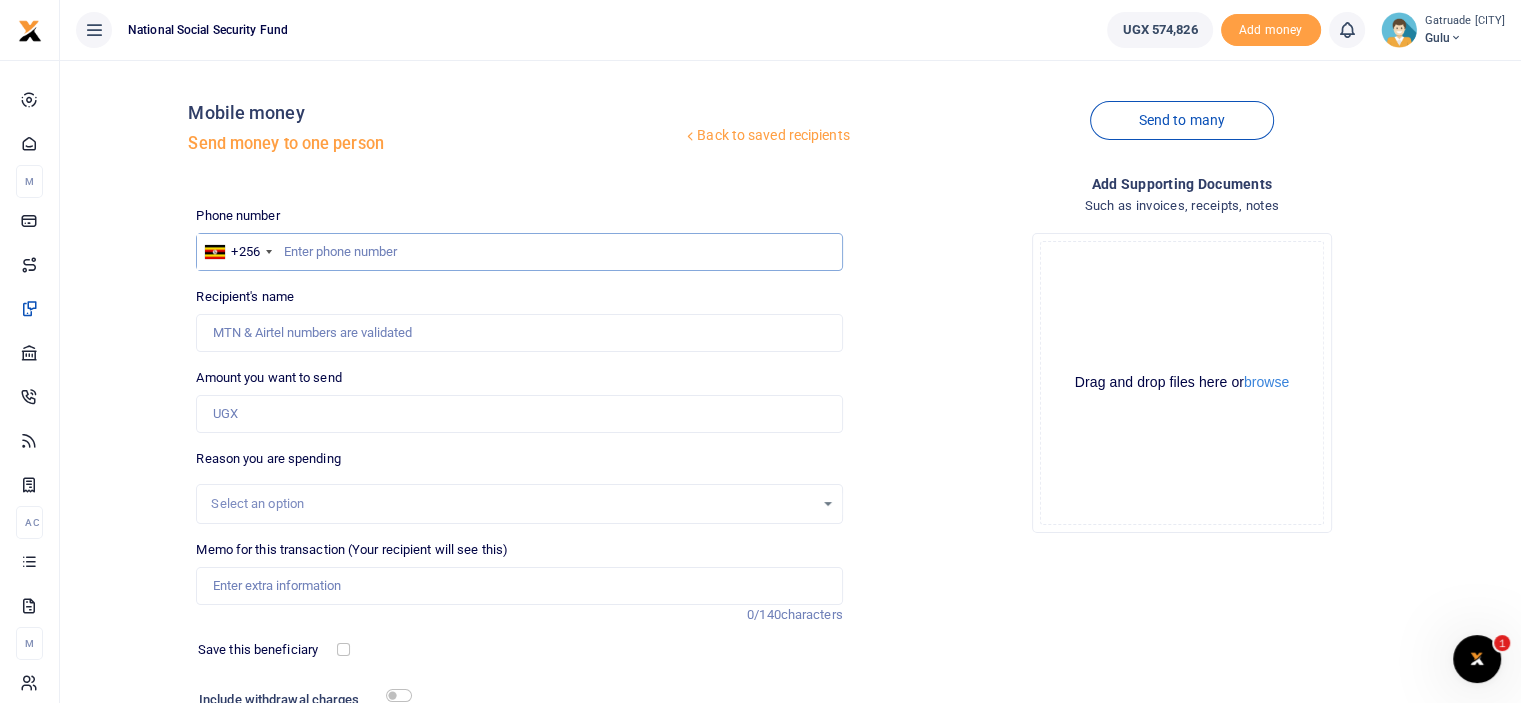 click at bounding box center (519, 252) 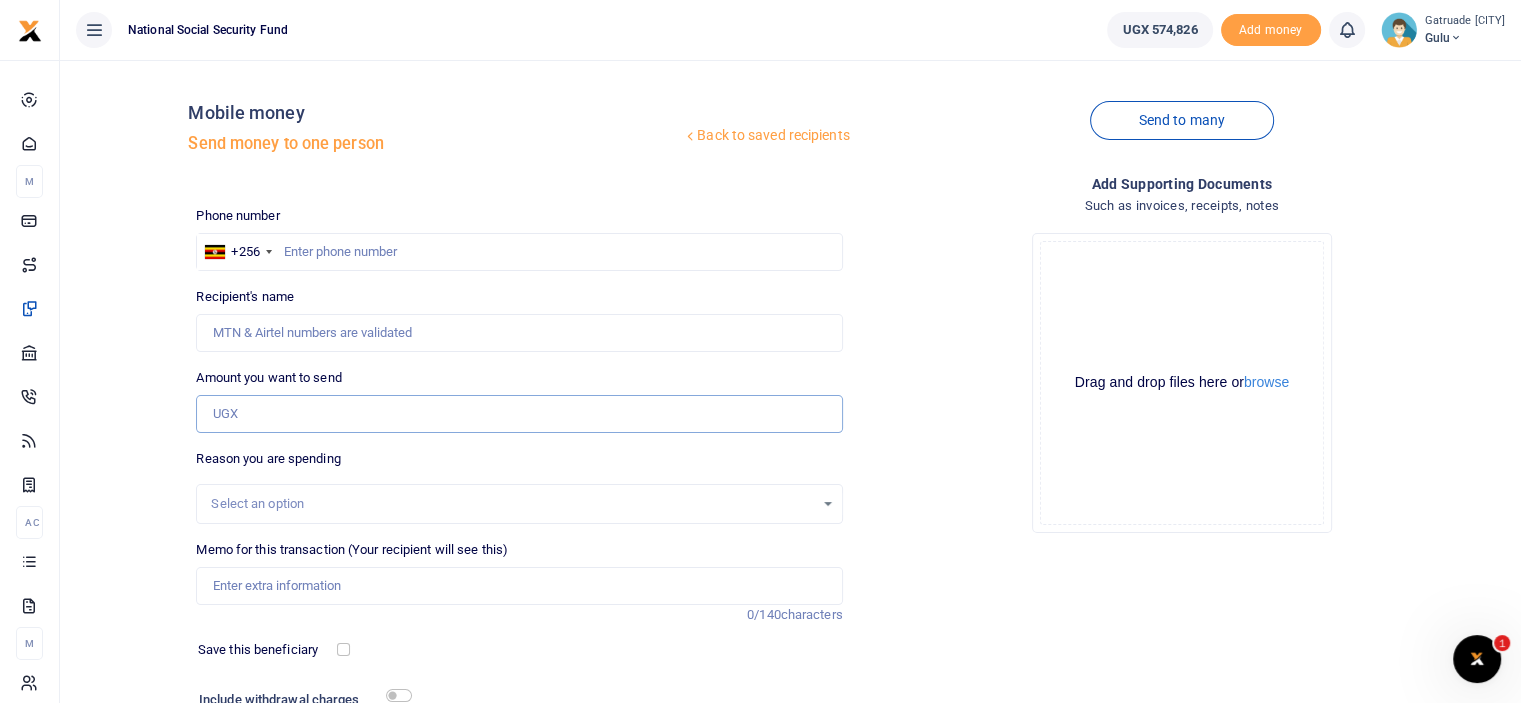 click on "Amount you want to send" at bounding box center [519, 414] 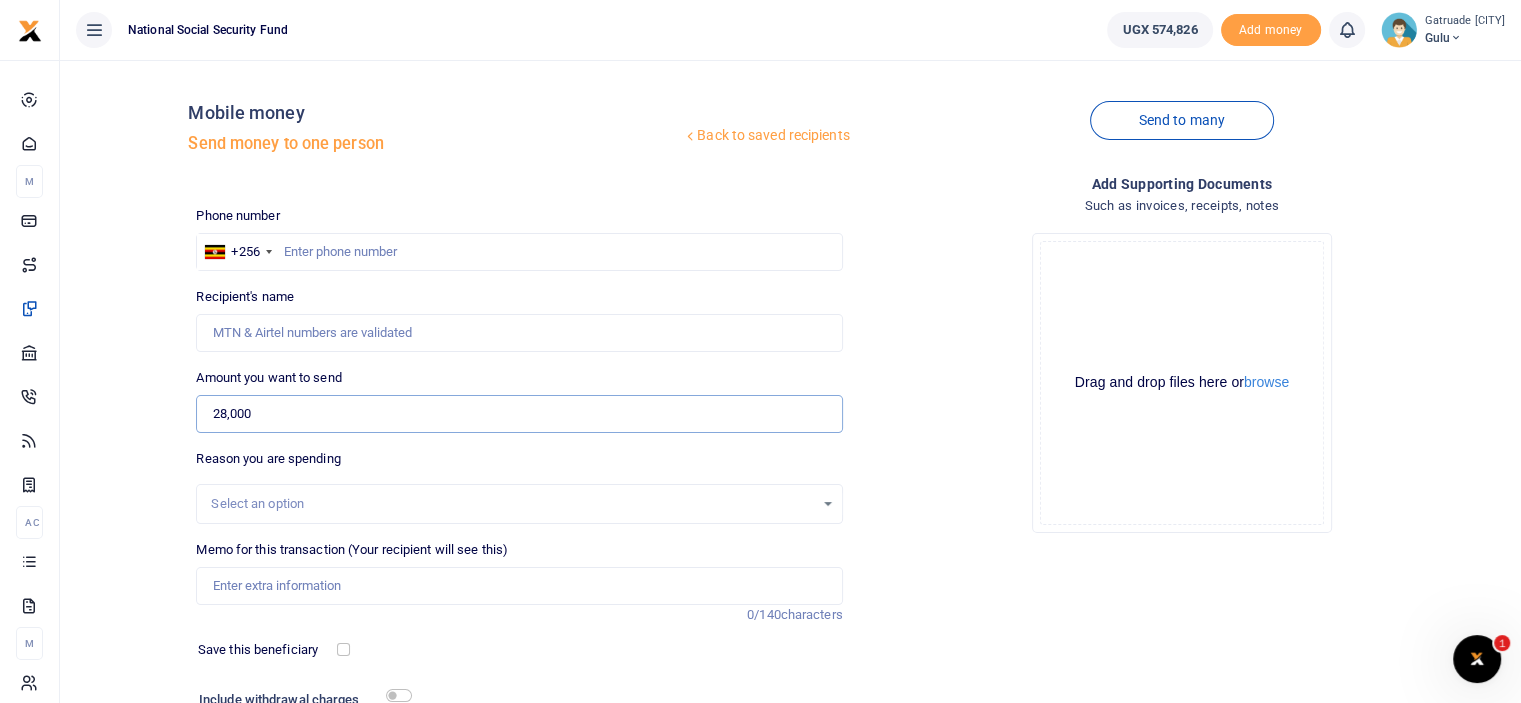 type on "28,000" 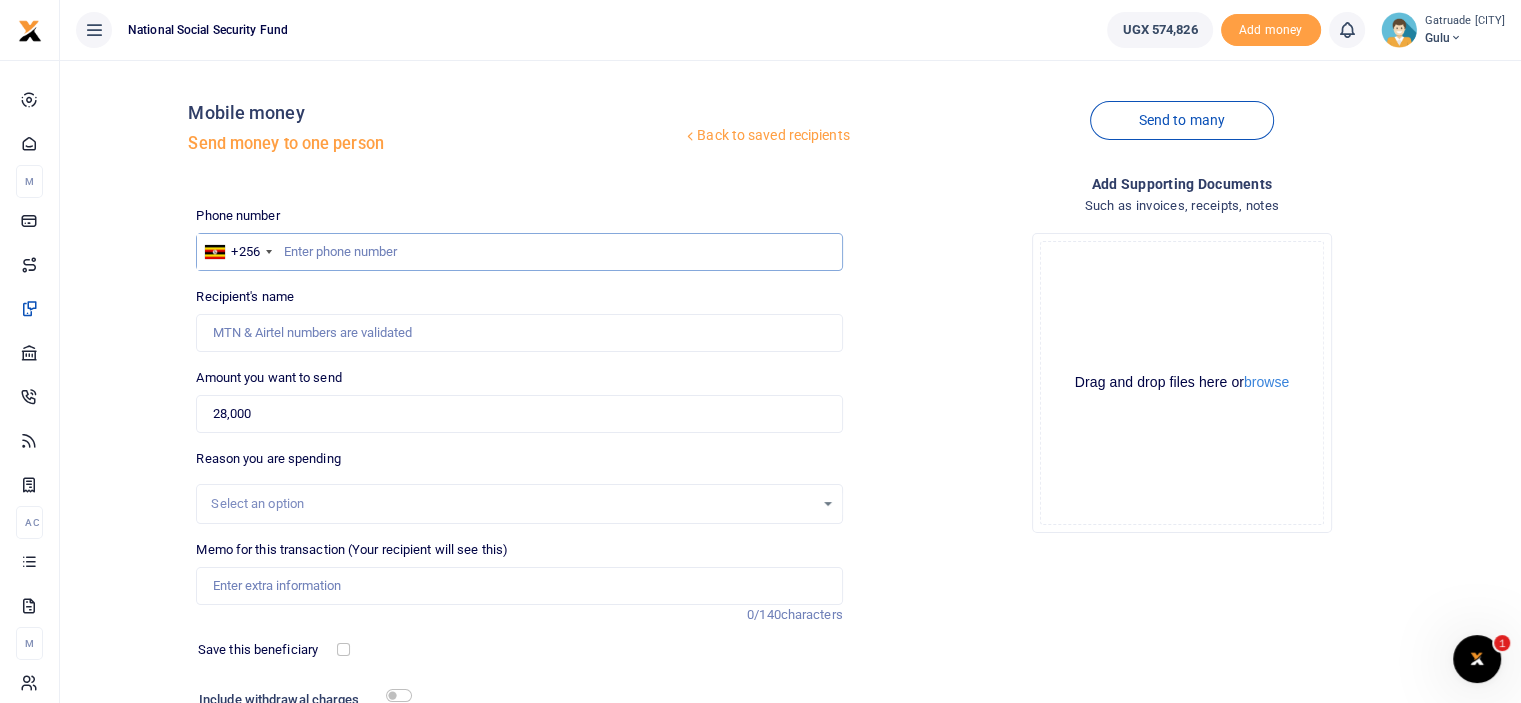 click at bounding box center [519, 252] 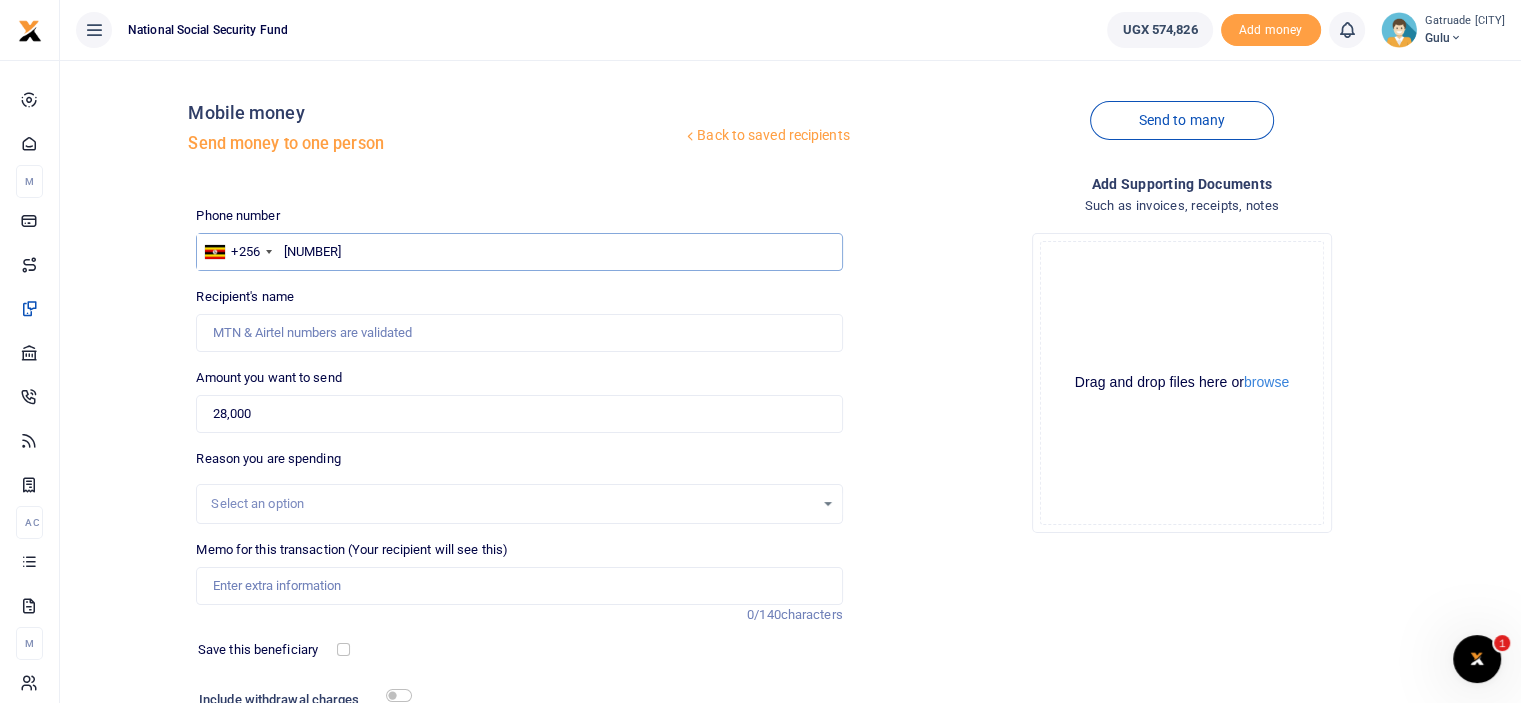 type on "780622414" 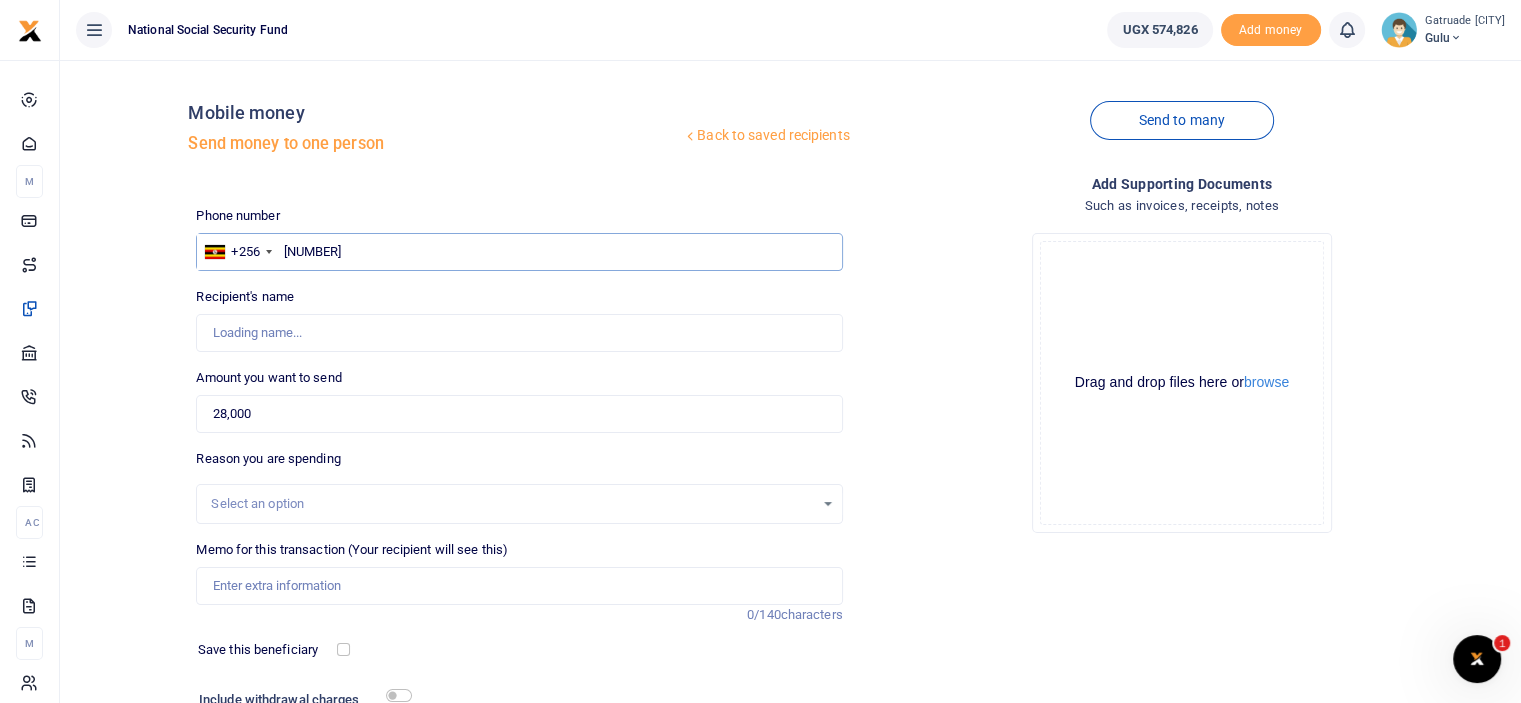 type on "[FIRST] [LAST]" 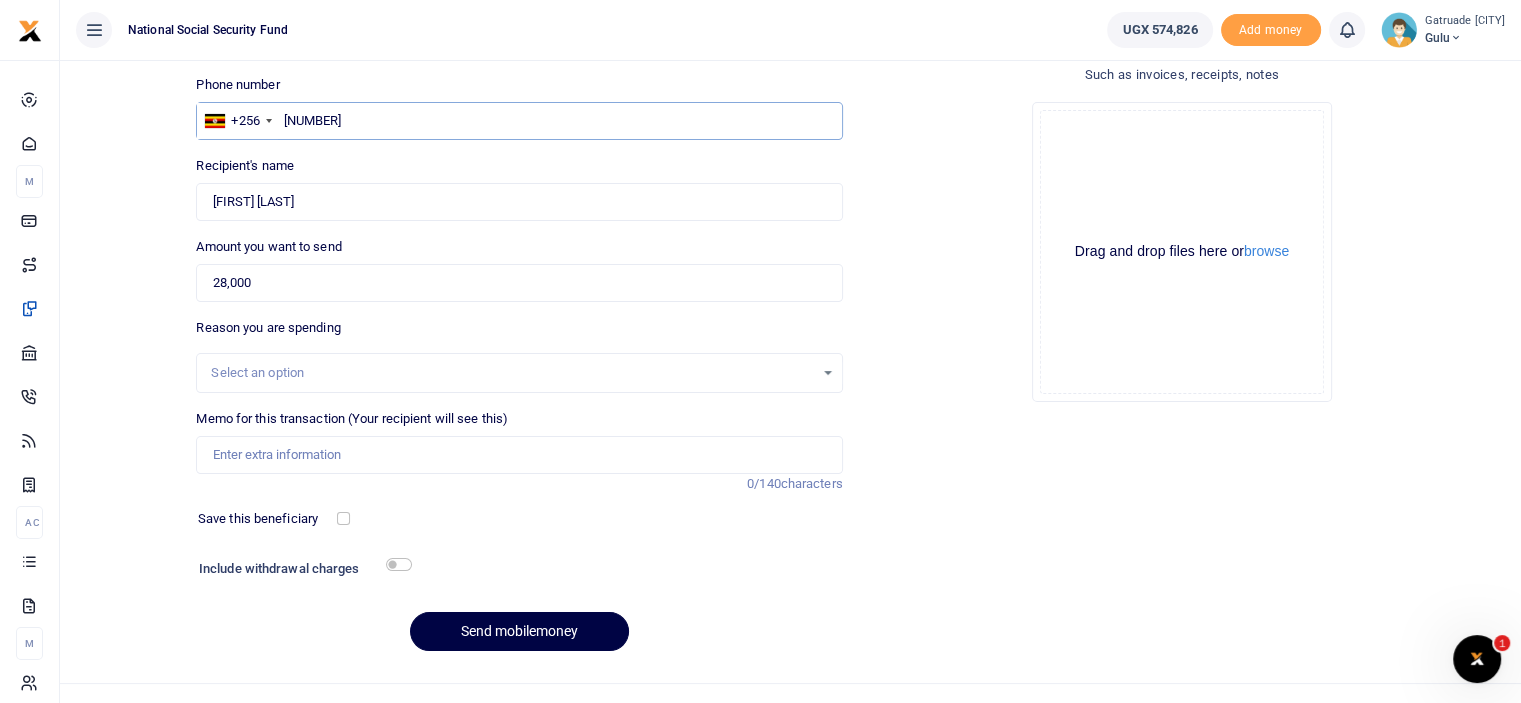 scroll, scrollTop: 162, scrollLeft: 0, axis: vertical 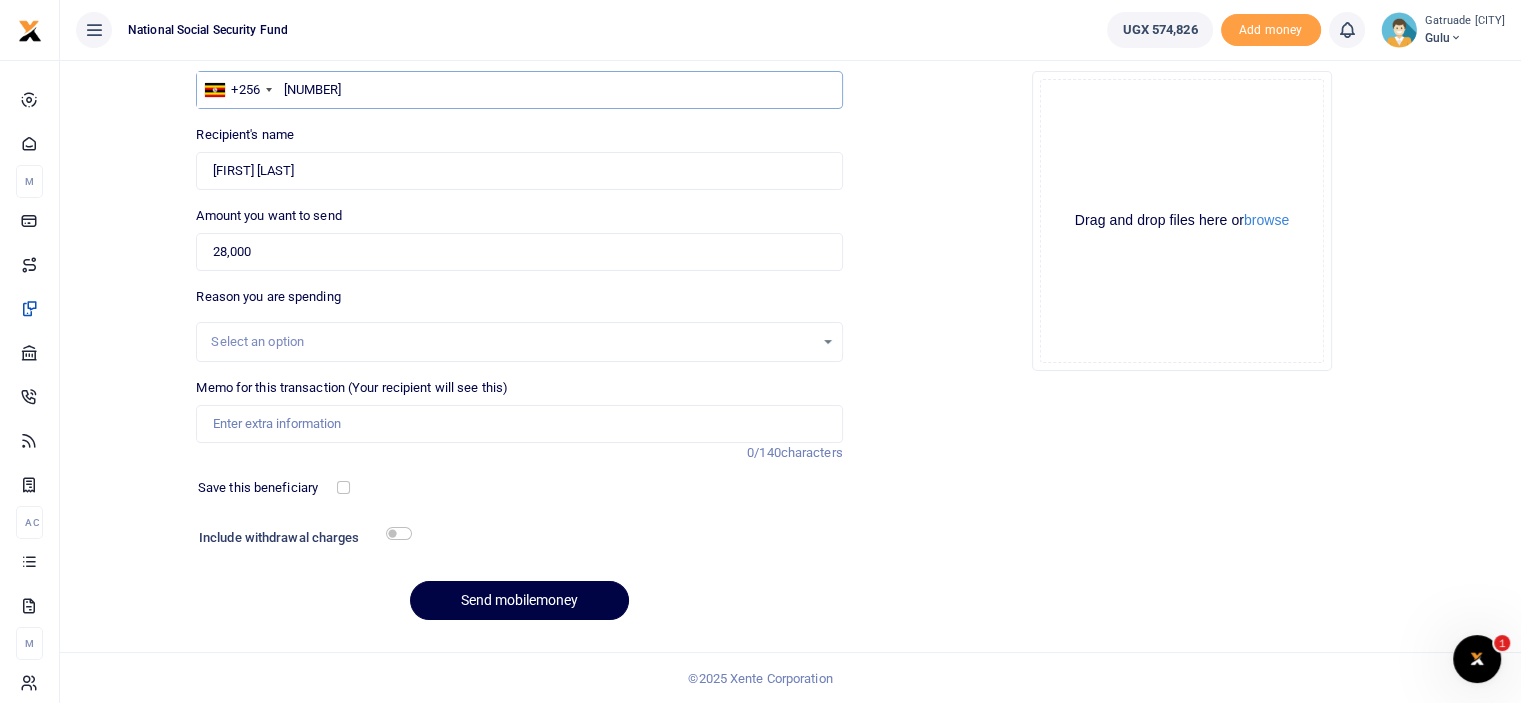 type on "780622414" 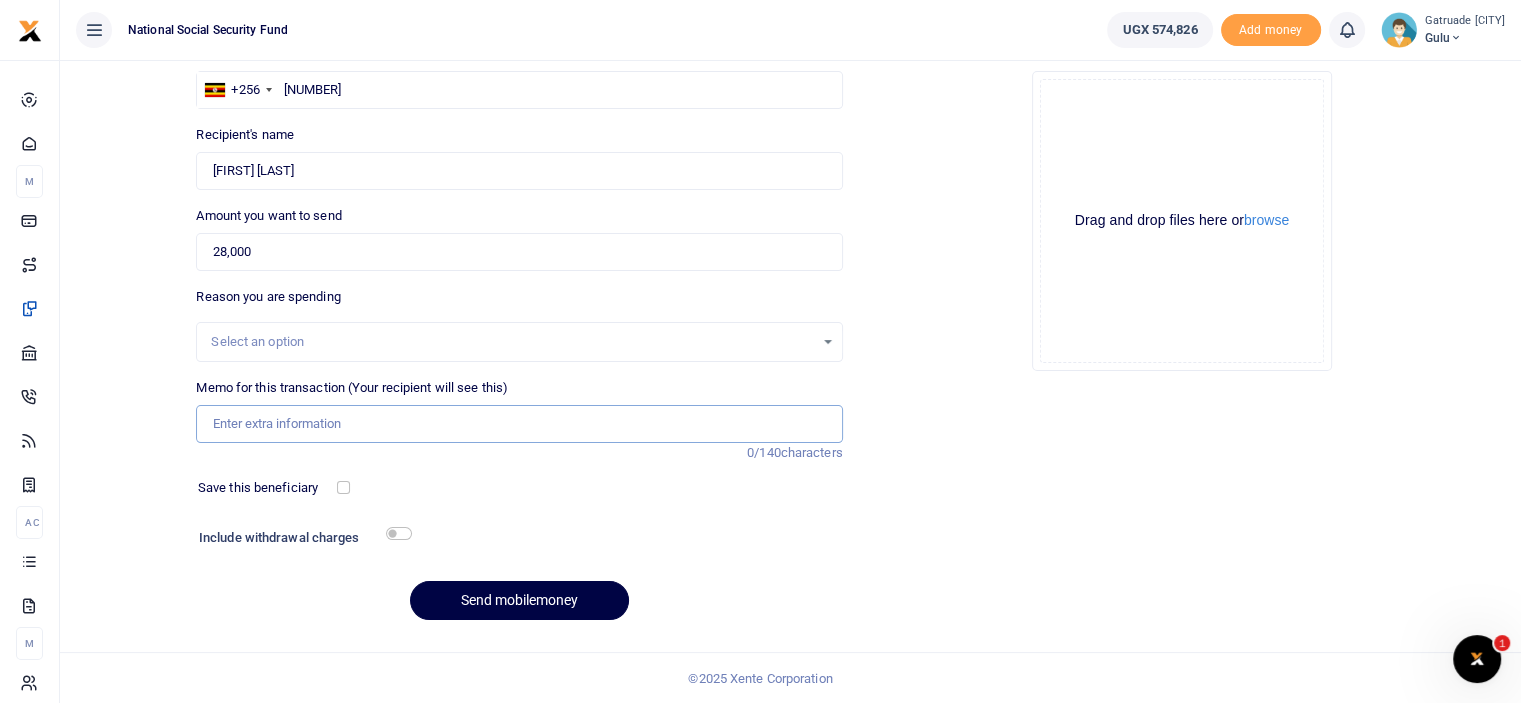 click on "Memo for this transaction (Your recipient will see this)" at bounding box center (519, 424) 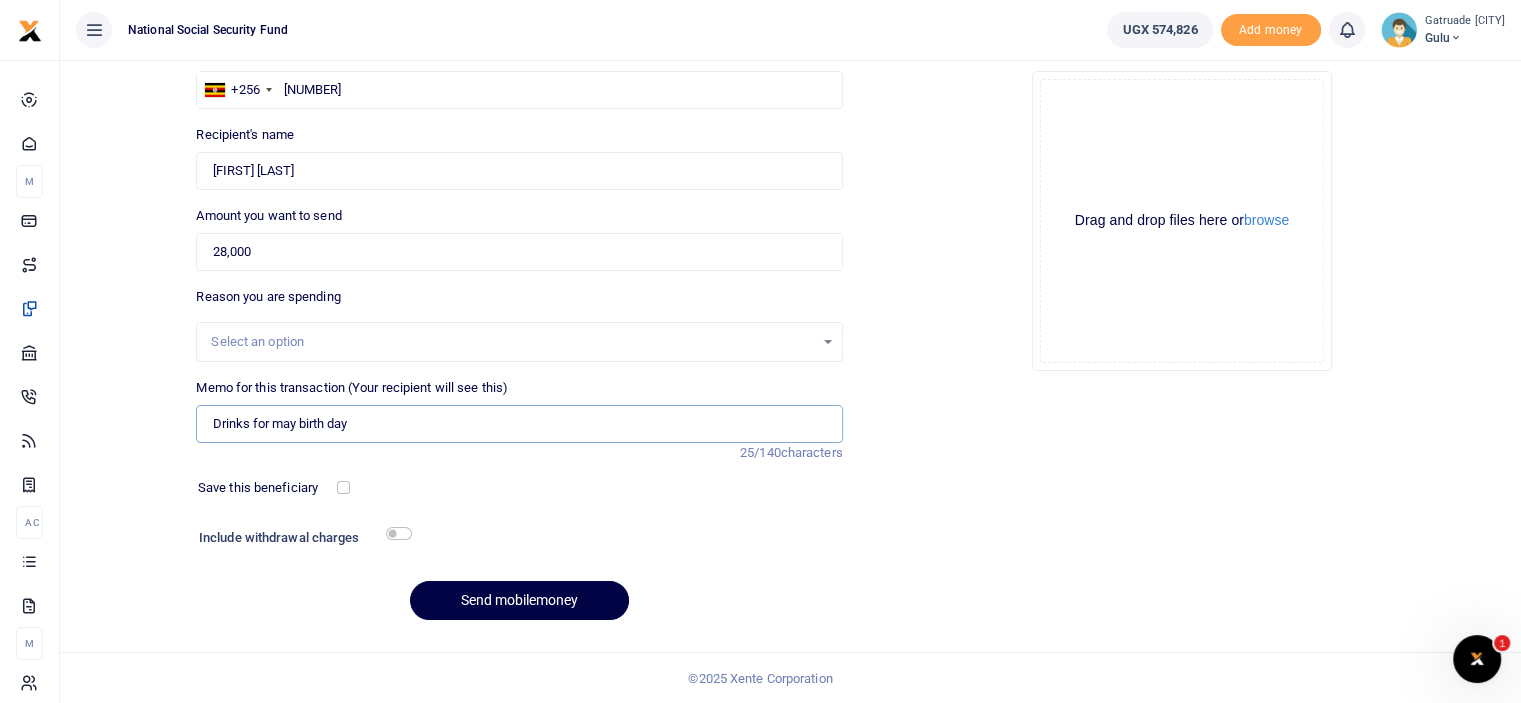 click on "Drinks for may birth day" at bounding box center [519, 424] 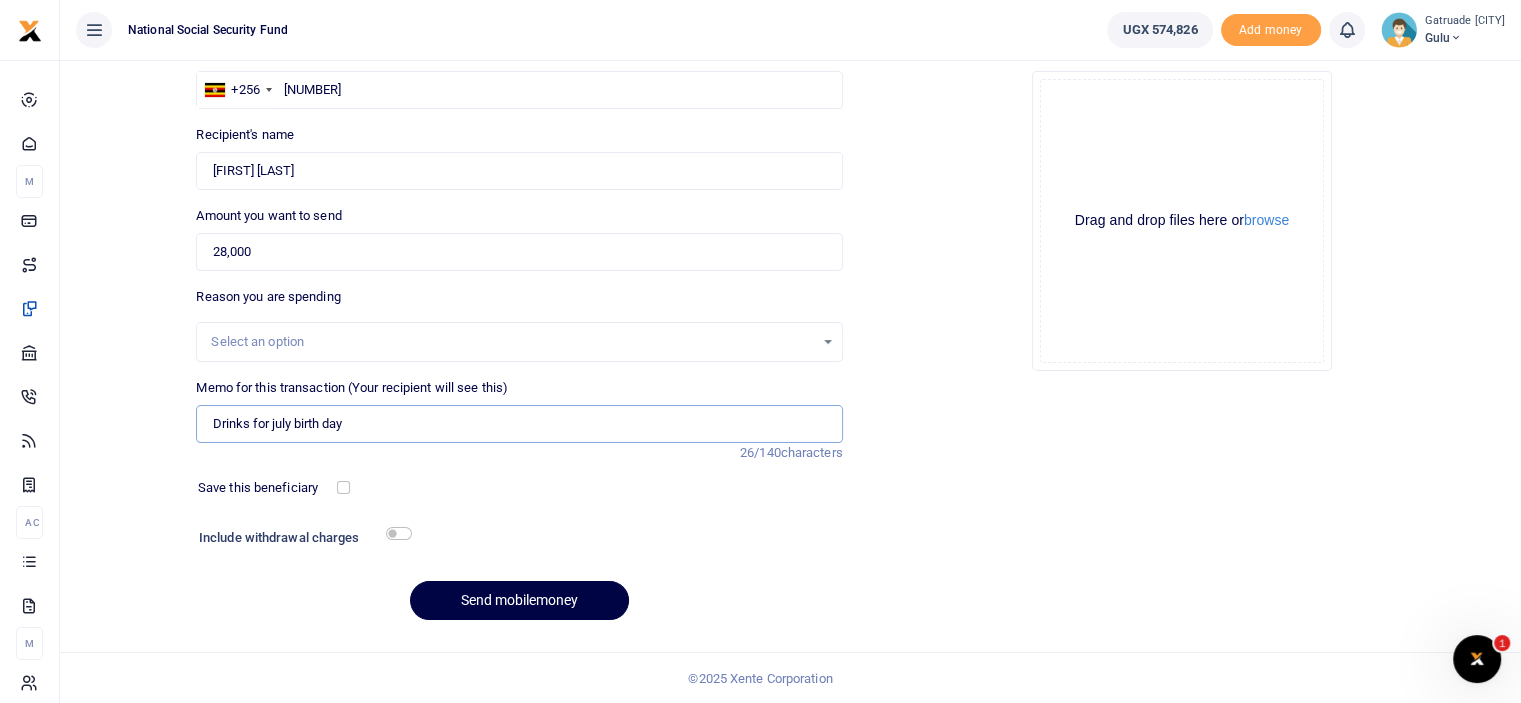 click on "Drinks for july birth day" at bounding box center (519, 424) 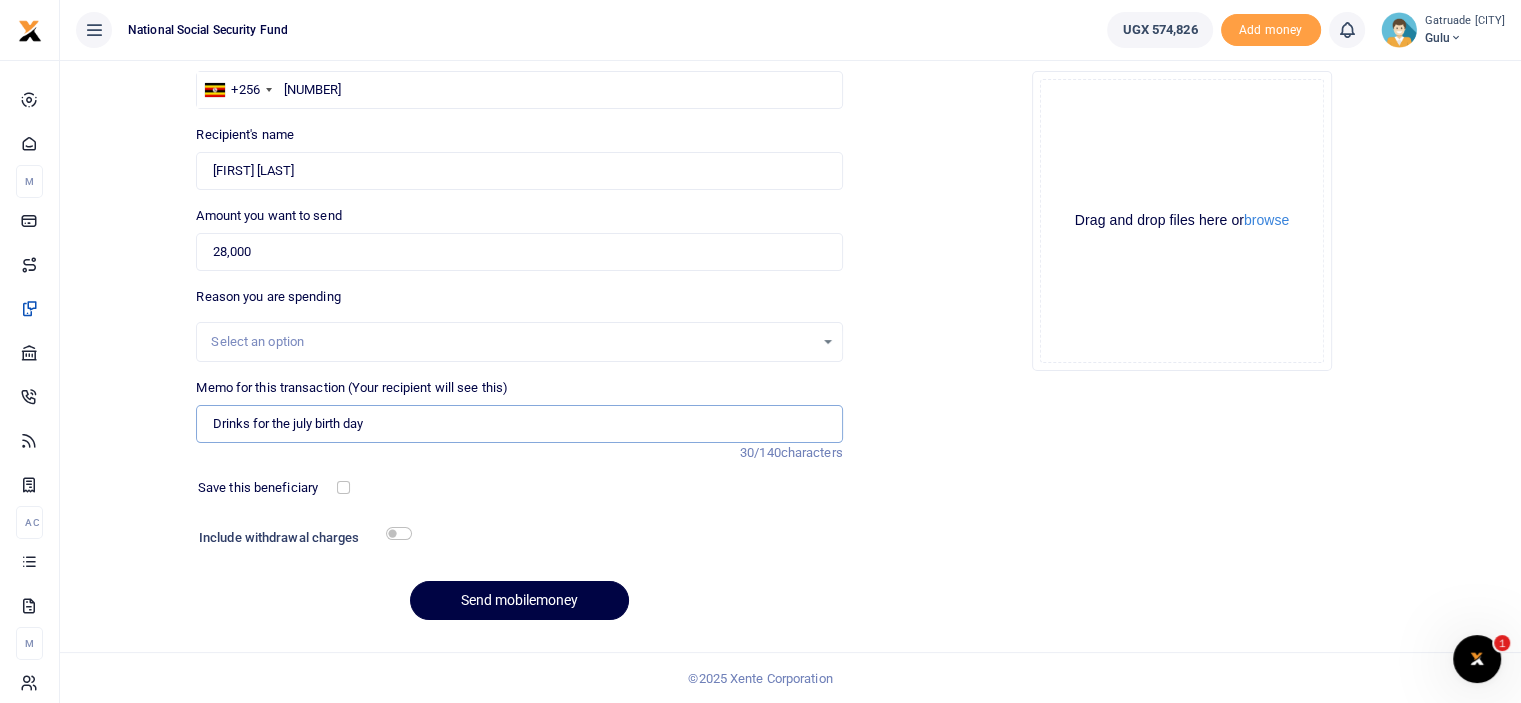 type on "Drinks for the july birth day" 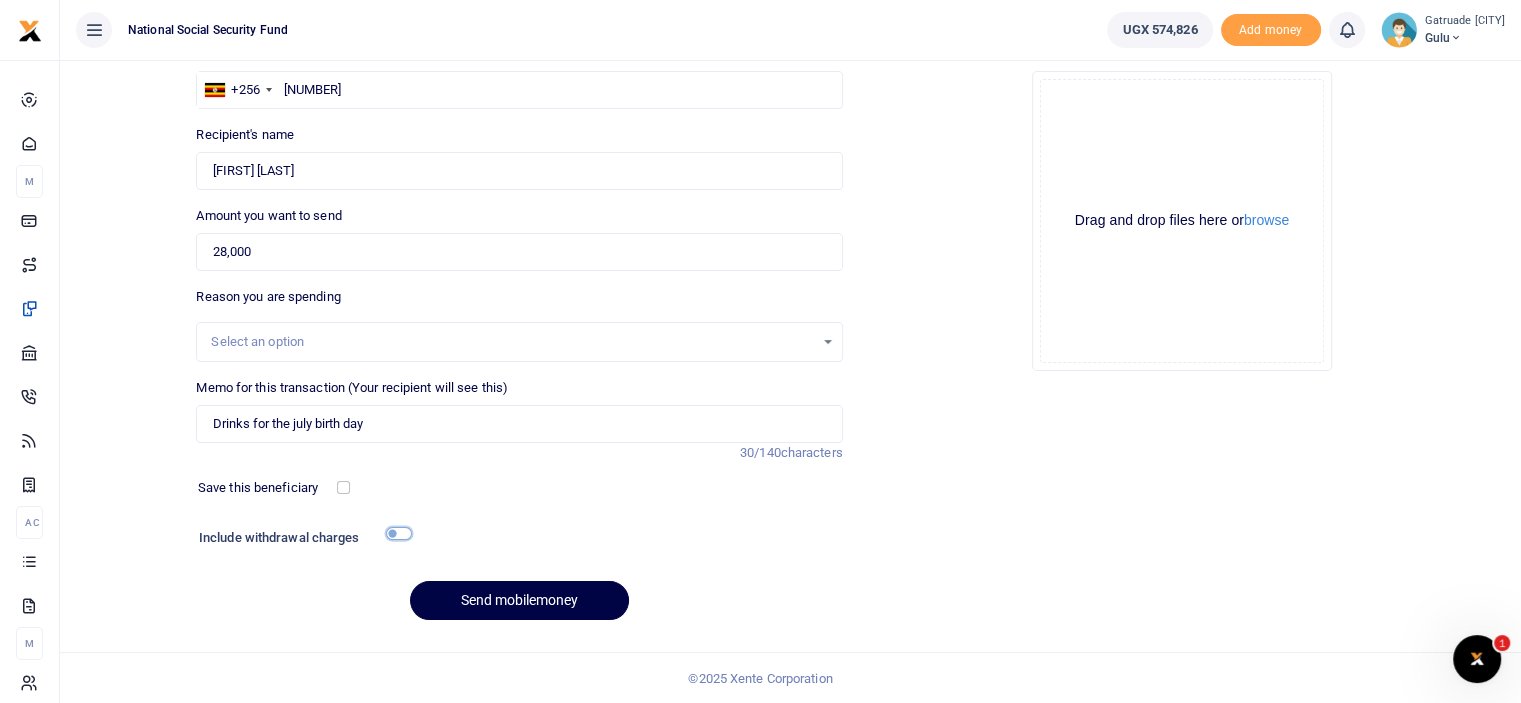 click at bounding box center [399, 533] 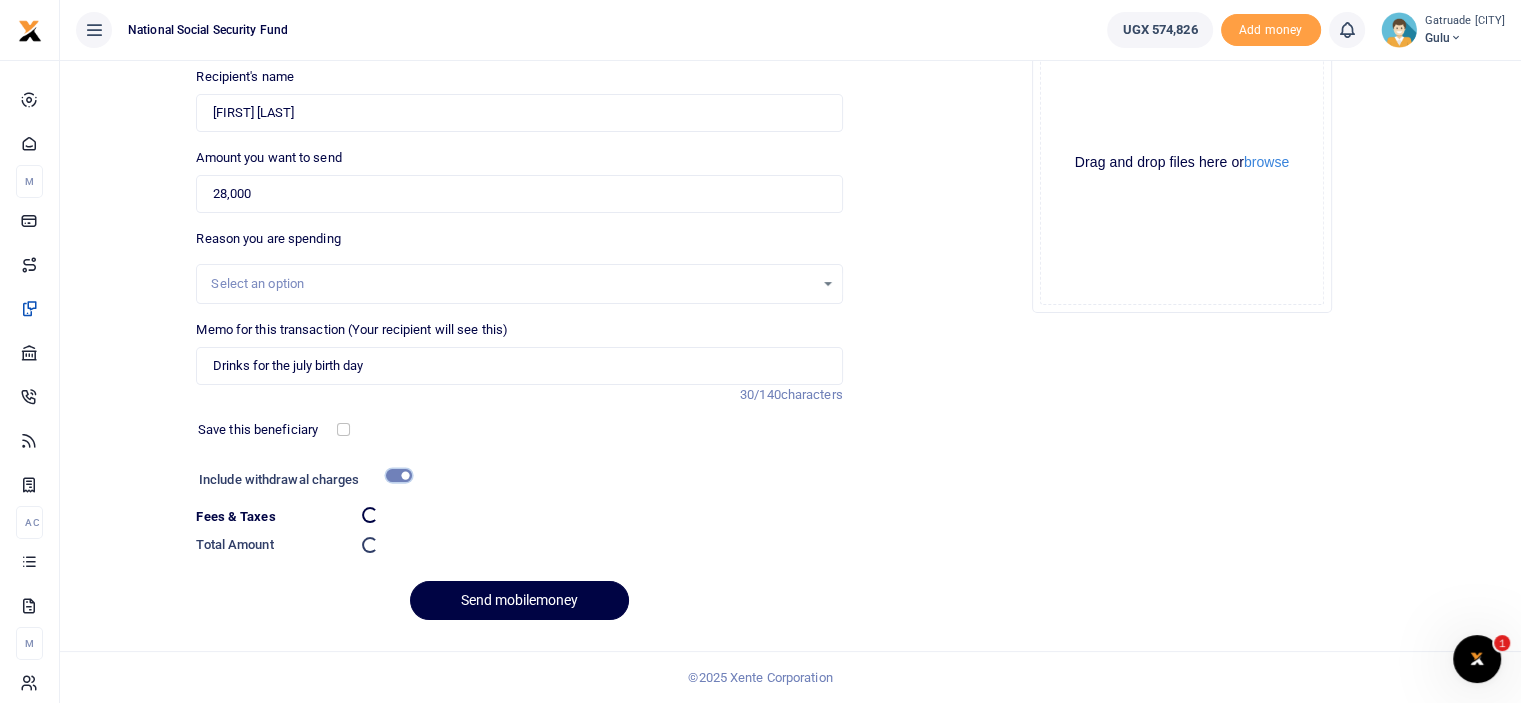 scroll, scrollTop: 217, scrollLeft: 0, axis: vertical 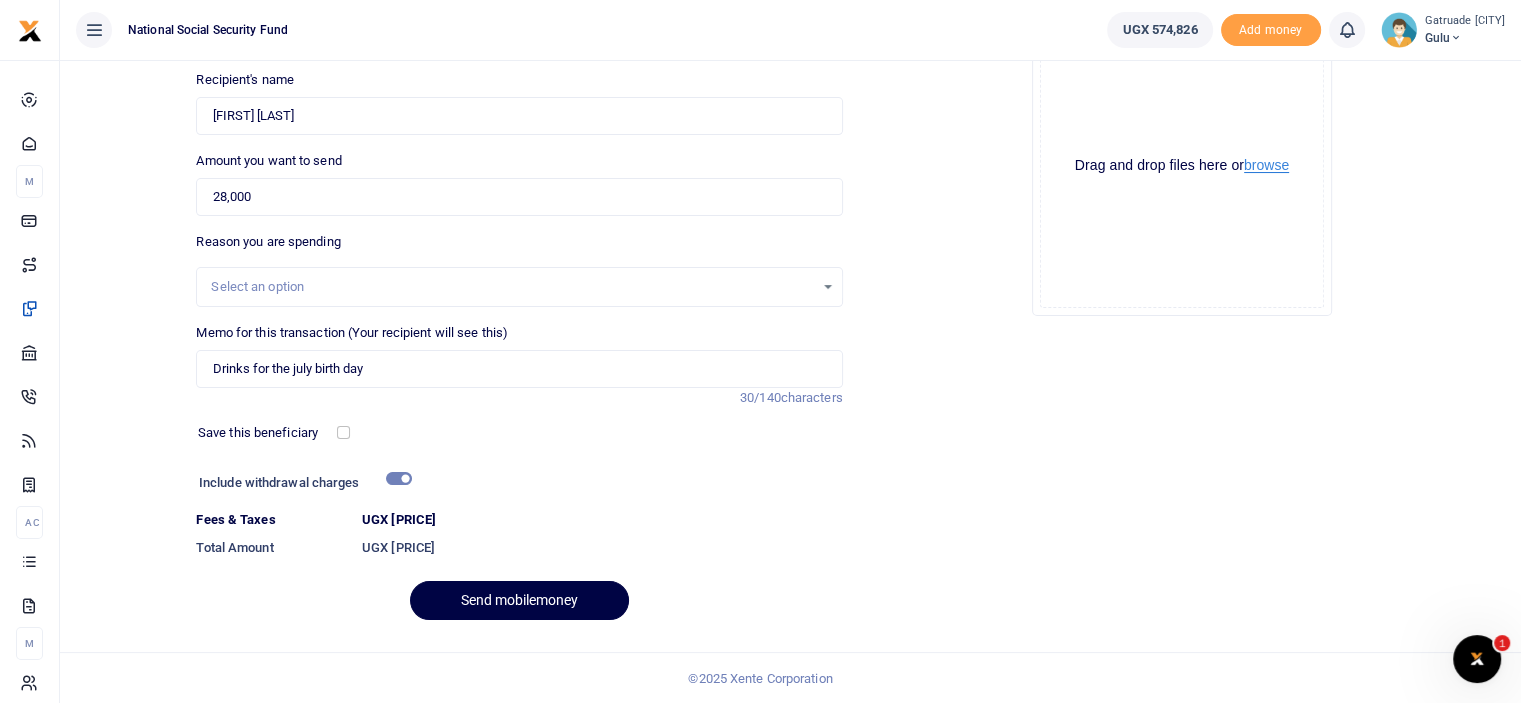 click on "browse" at bounding box center (1266, 165) 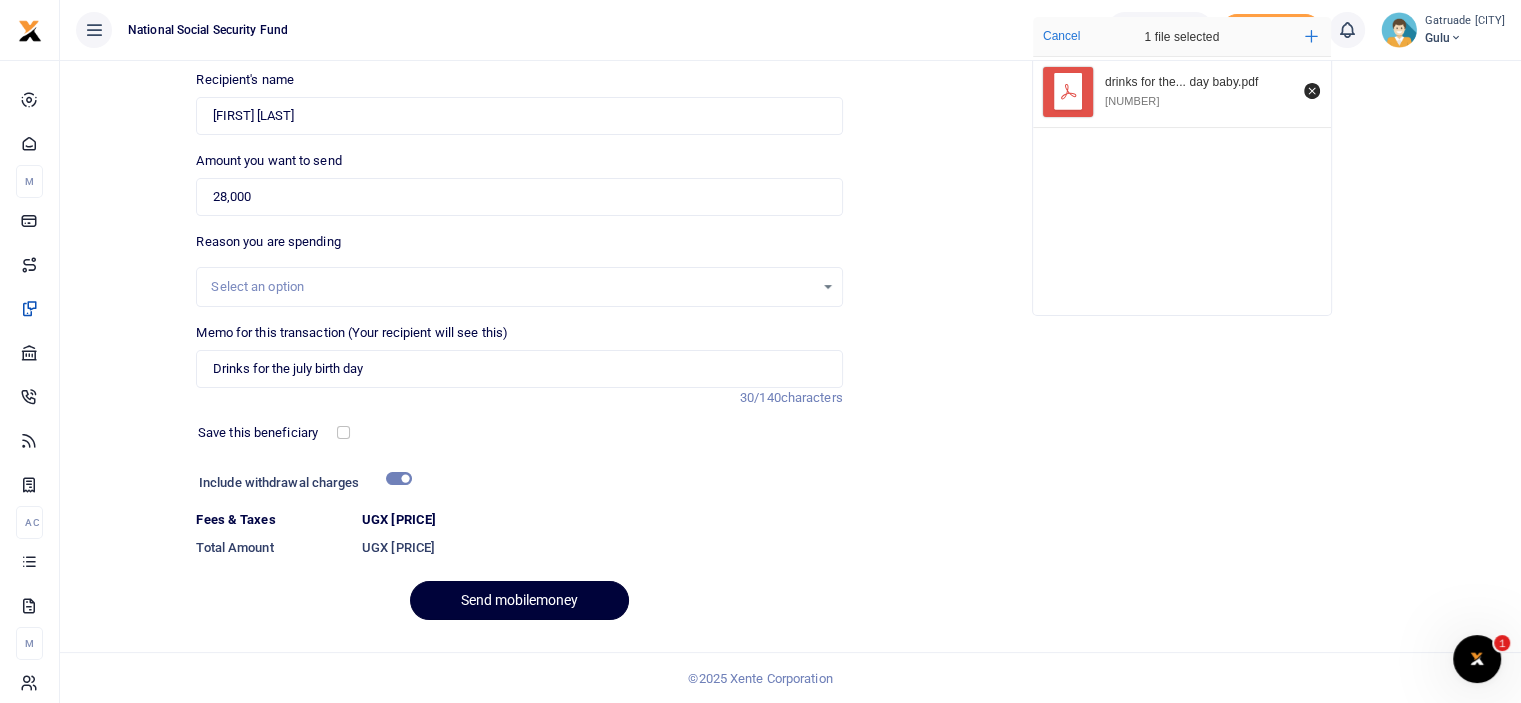 click on "Send mobilemoney" at bounding box center (519, 600) 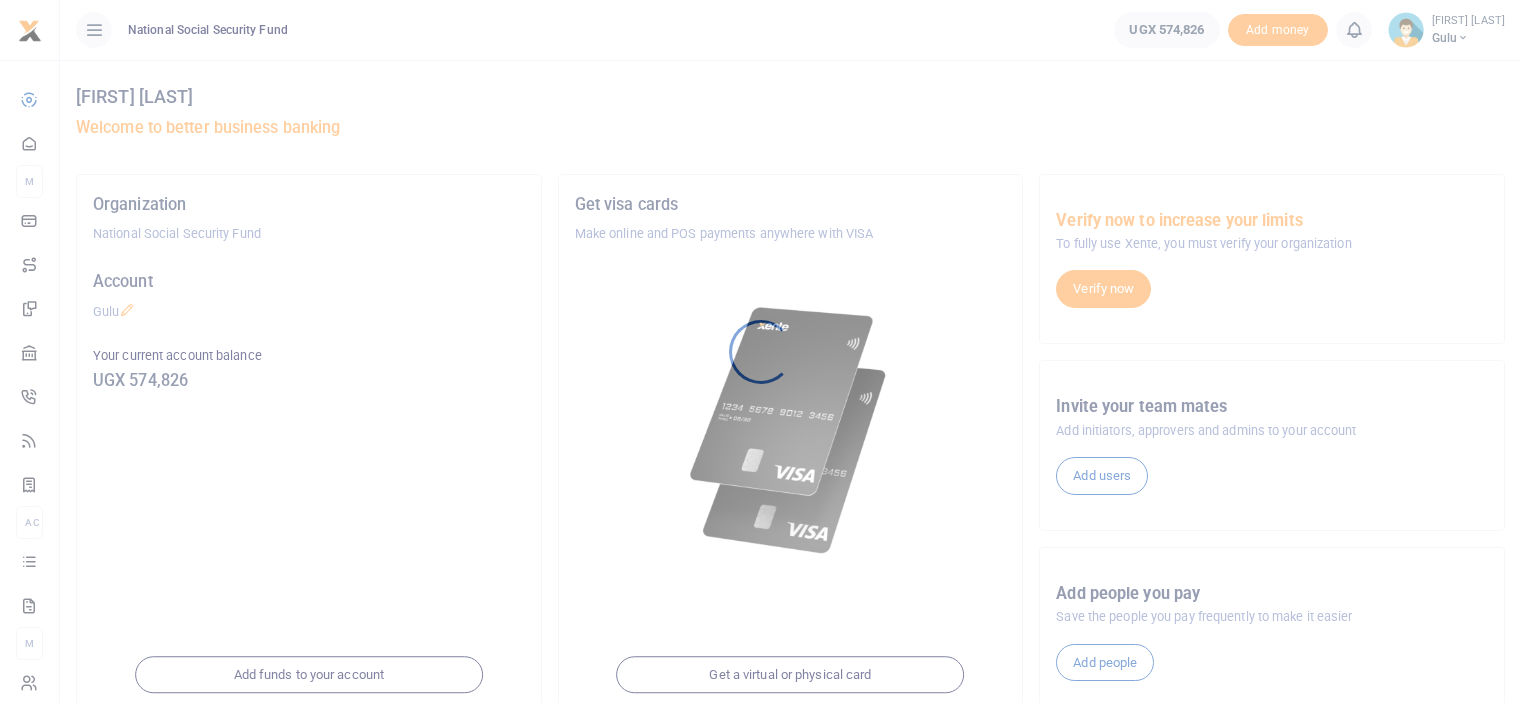 scroll, scrollTop: 0, scrollLeft: 0, axis: both 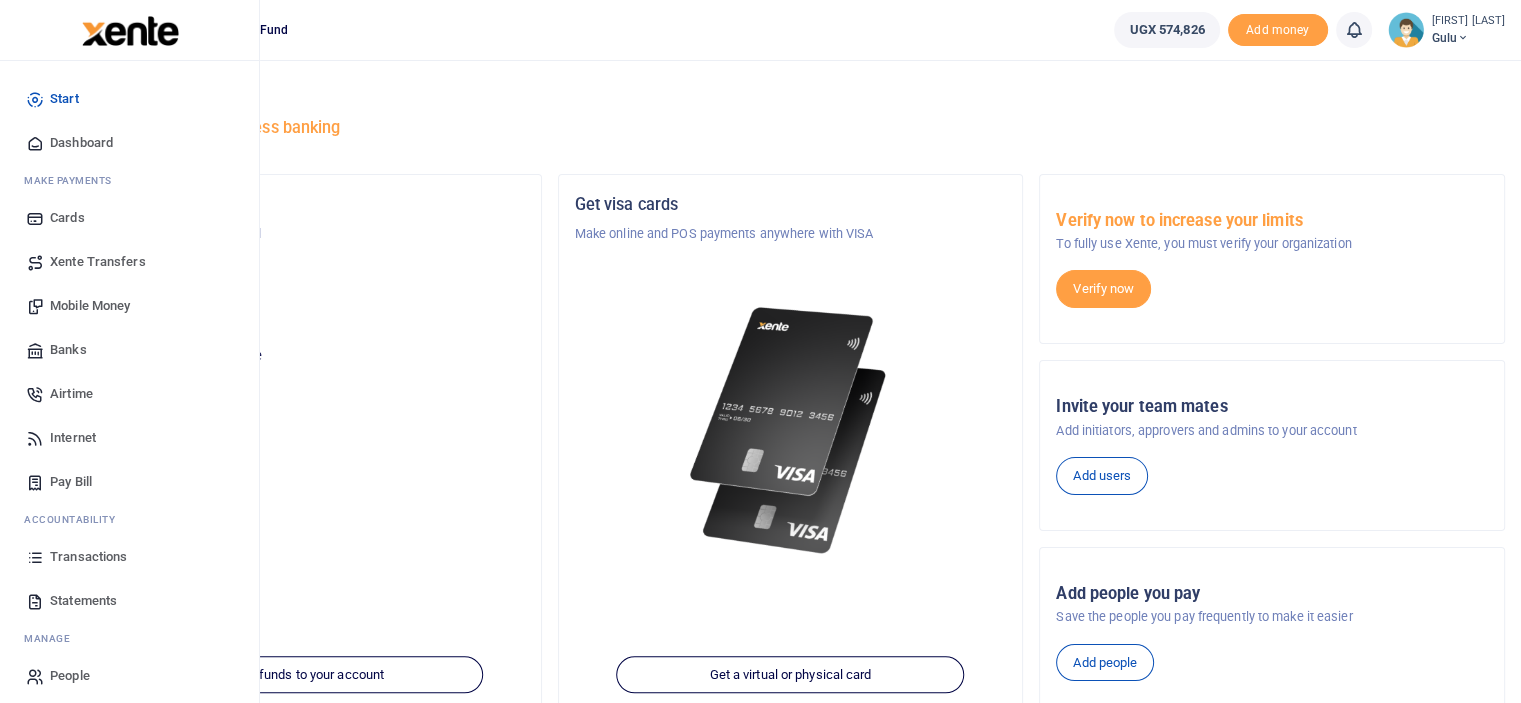click on "Transactions" at bounding box center (88, 557) 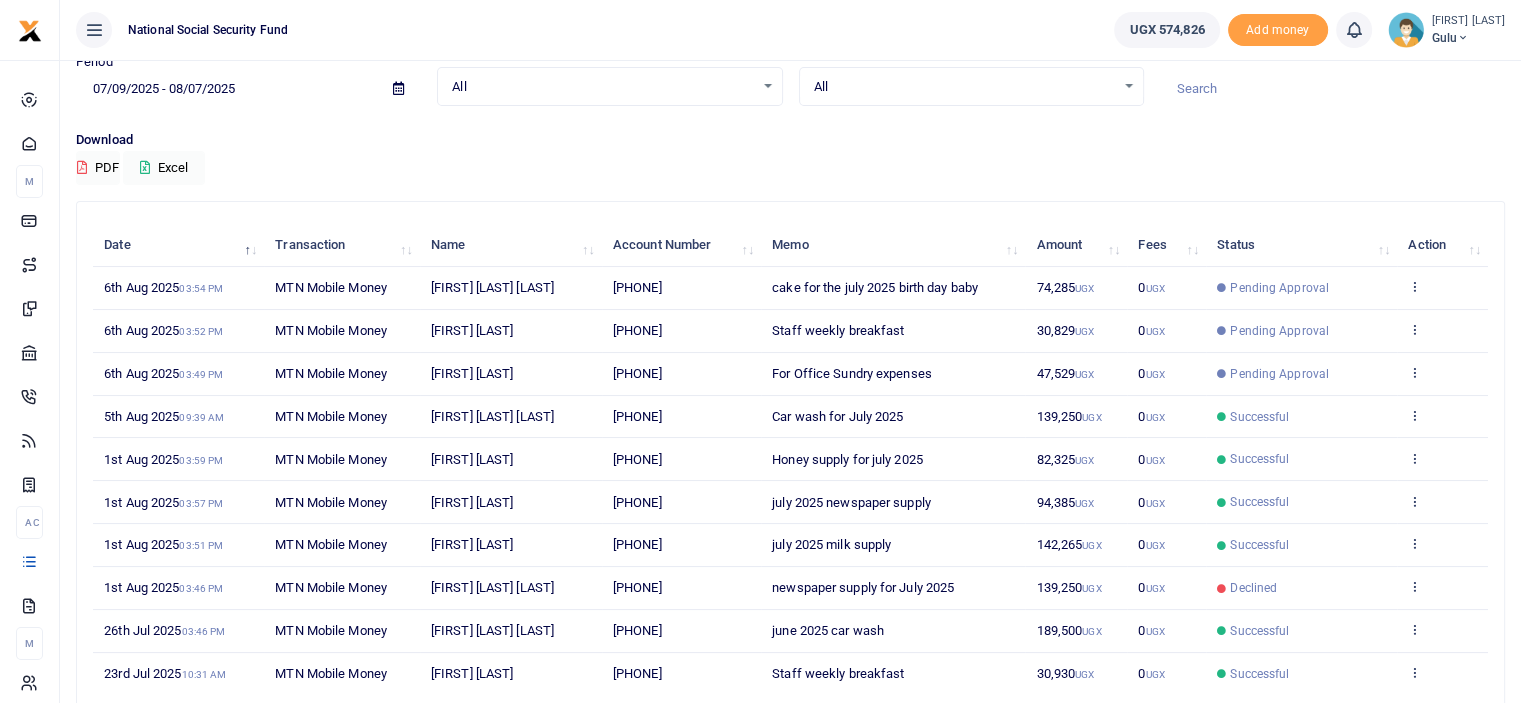 scroll, scrollTop: 213, scrollLeft: 0, axis: vertical 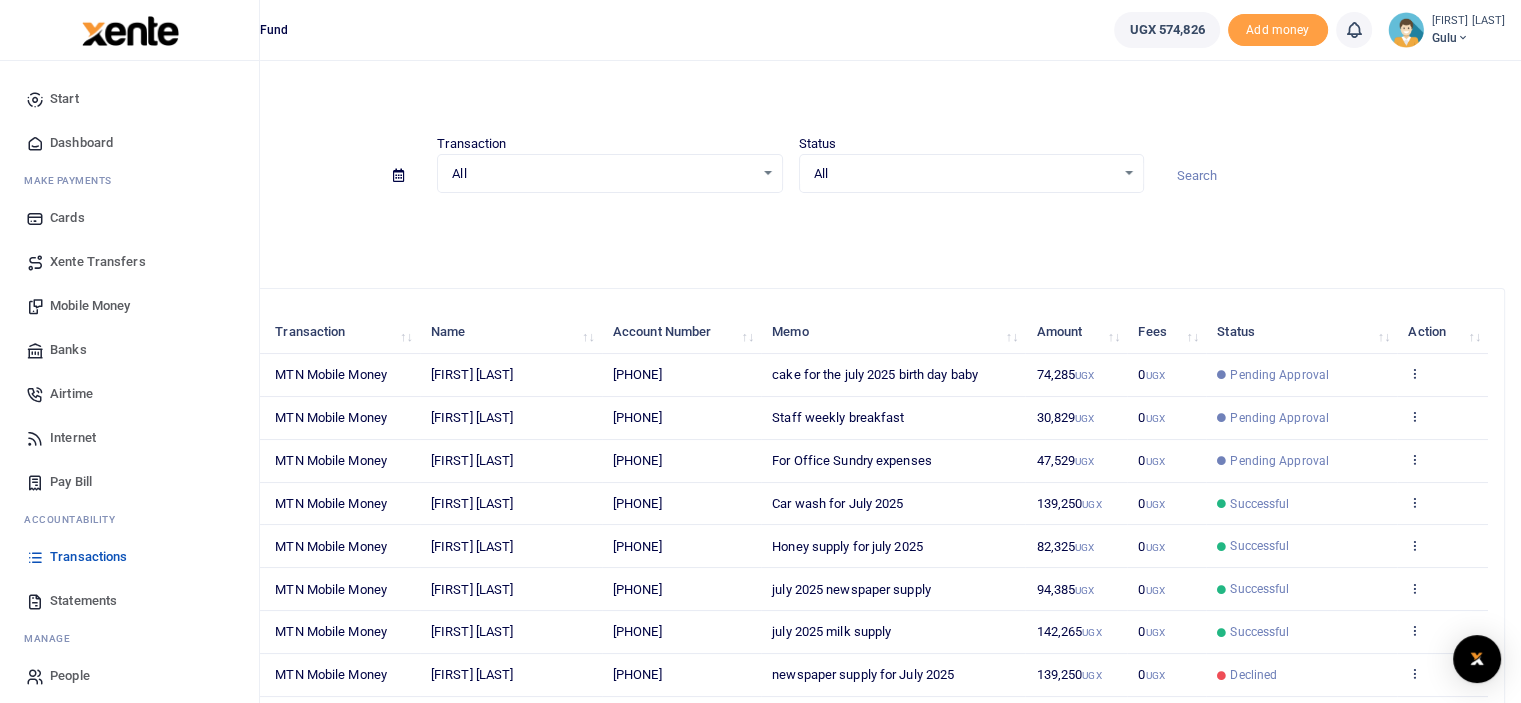 click on "Mobile Money" at bounding box center (90, 306) 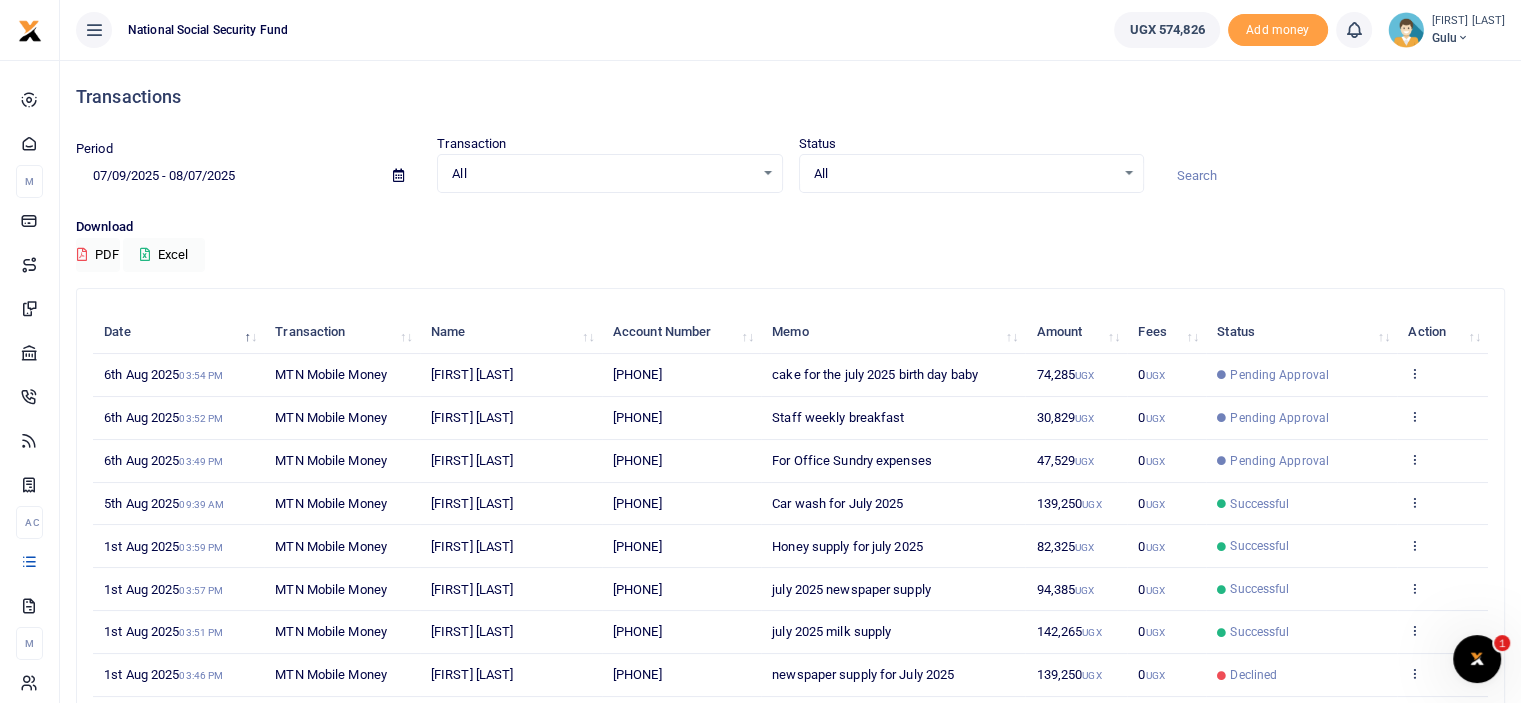 scroll, scrollTop: 0, scrollLeft: 0, axis: both 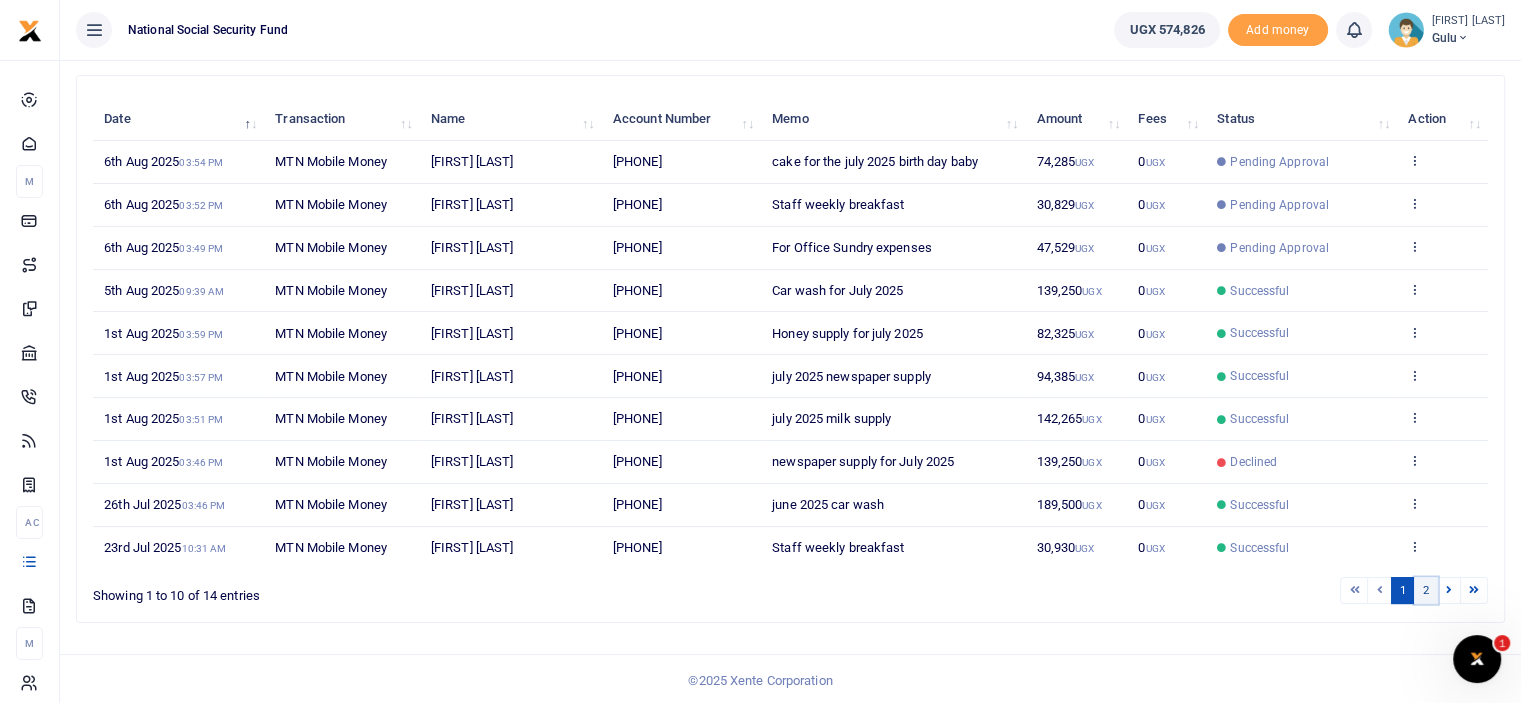 click on "2" at bounding box center [1426, 590] 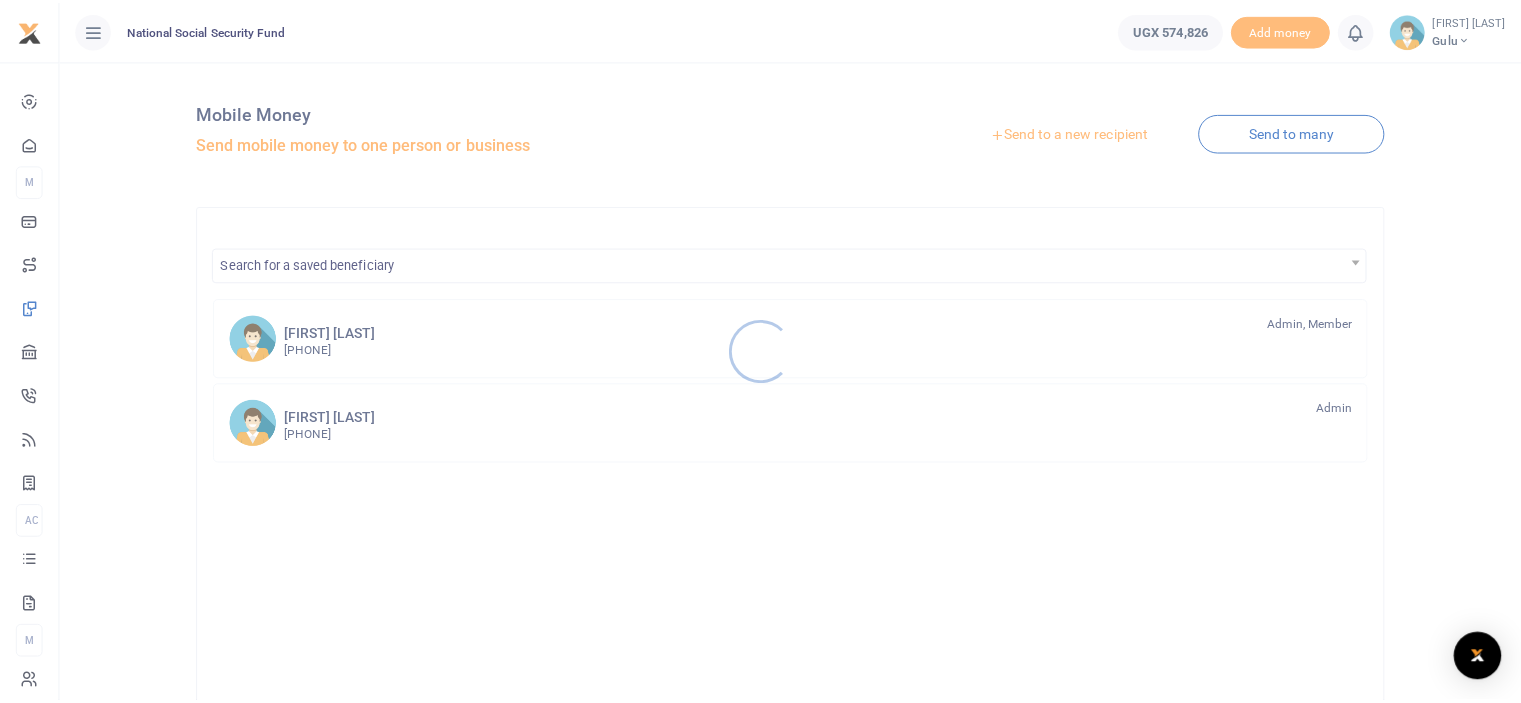 scroll, scrollTop: 0, scrollLeft: 0, axis: both 